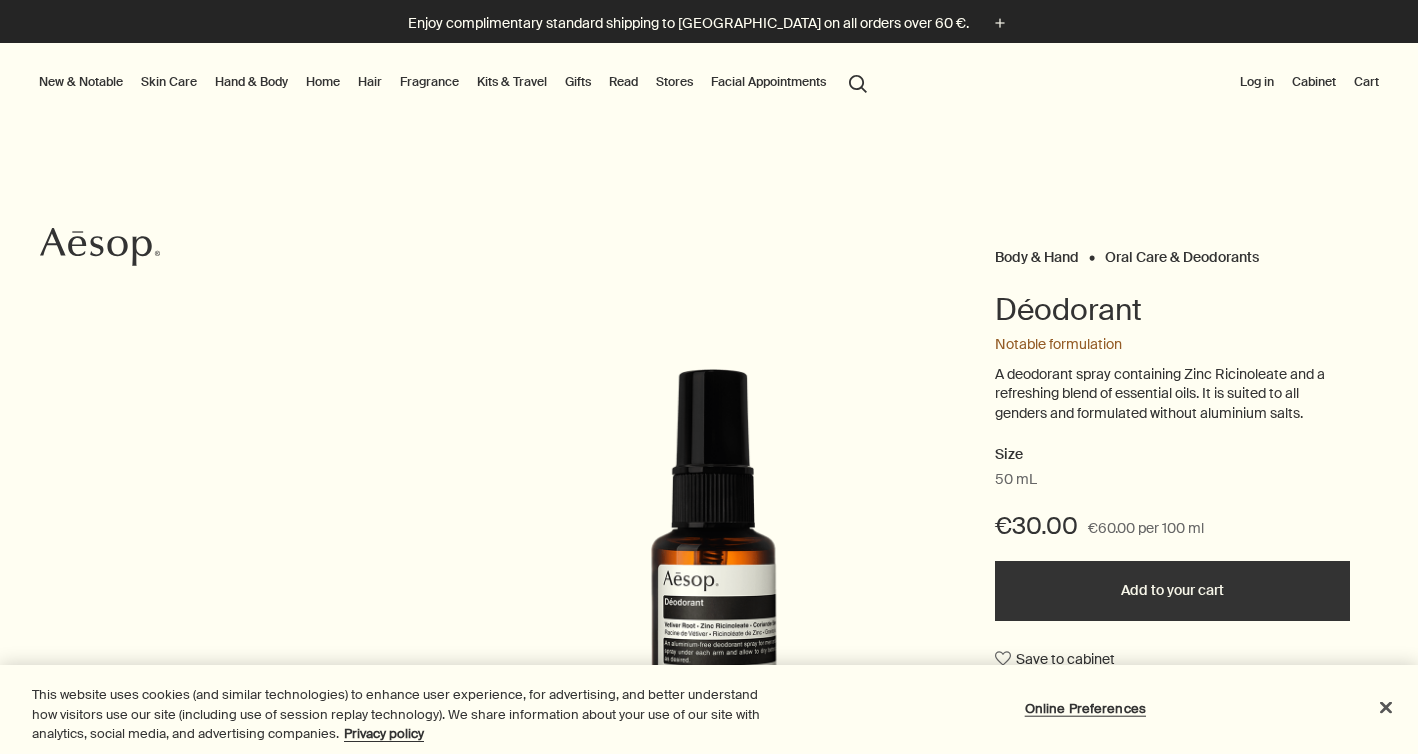 scroll, scrollTop: 0, scrollLeft: 0, axis: both 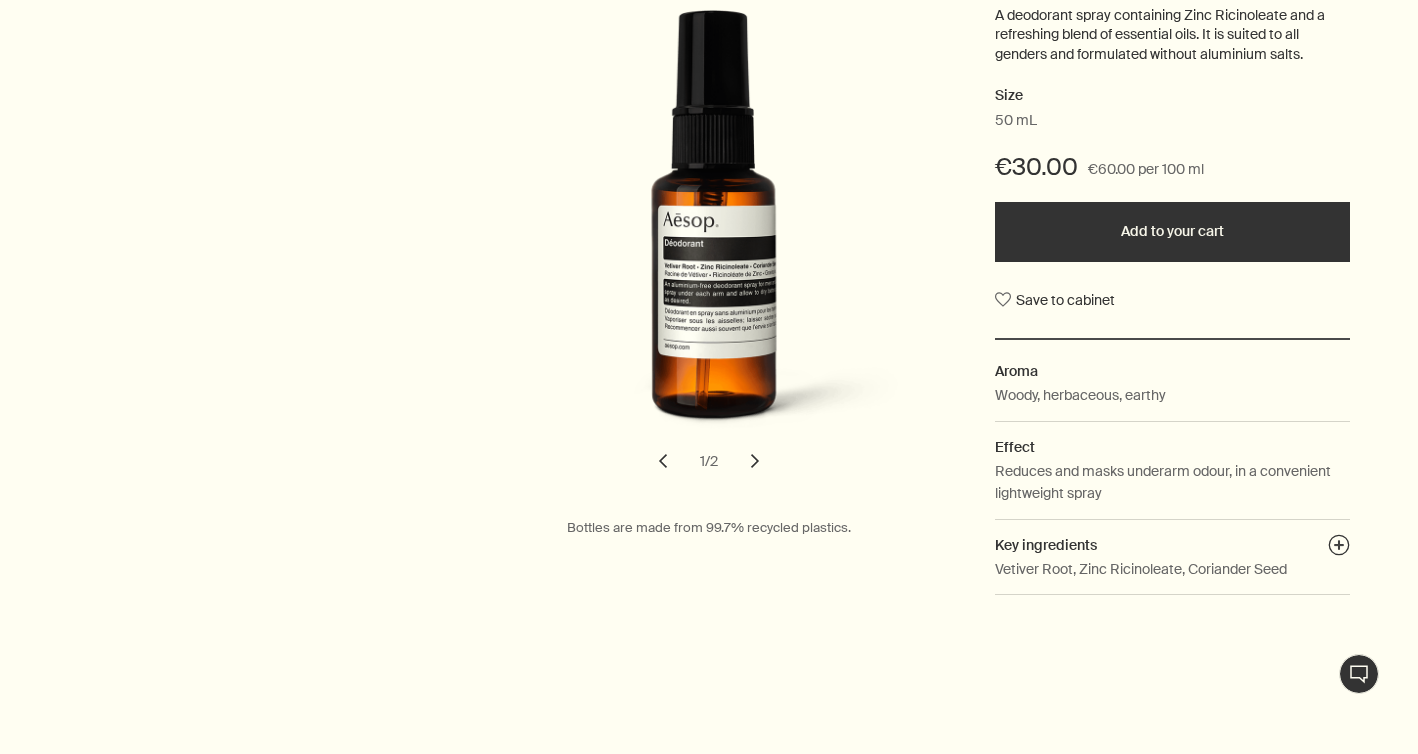 click on "chevron" at bounding box center (755, 461) 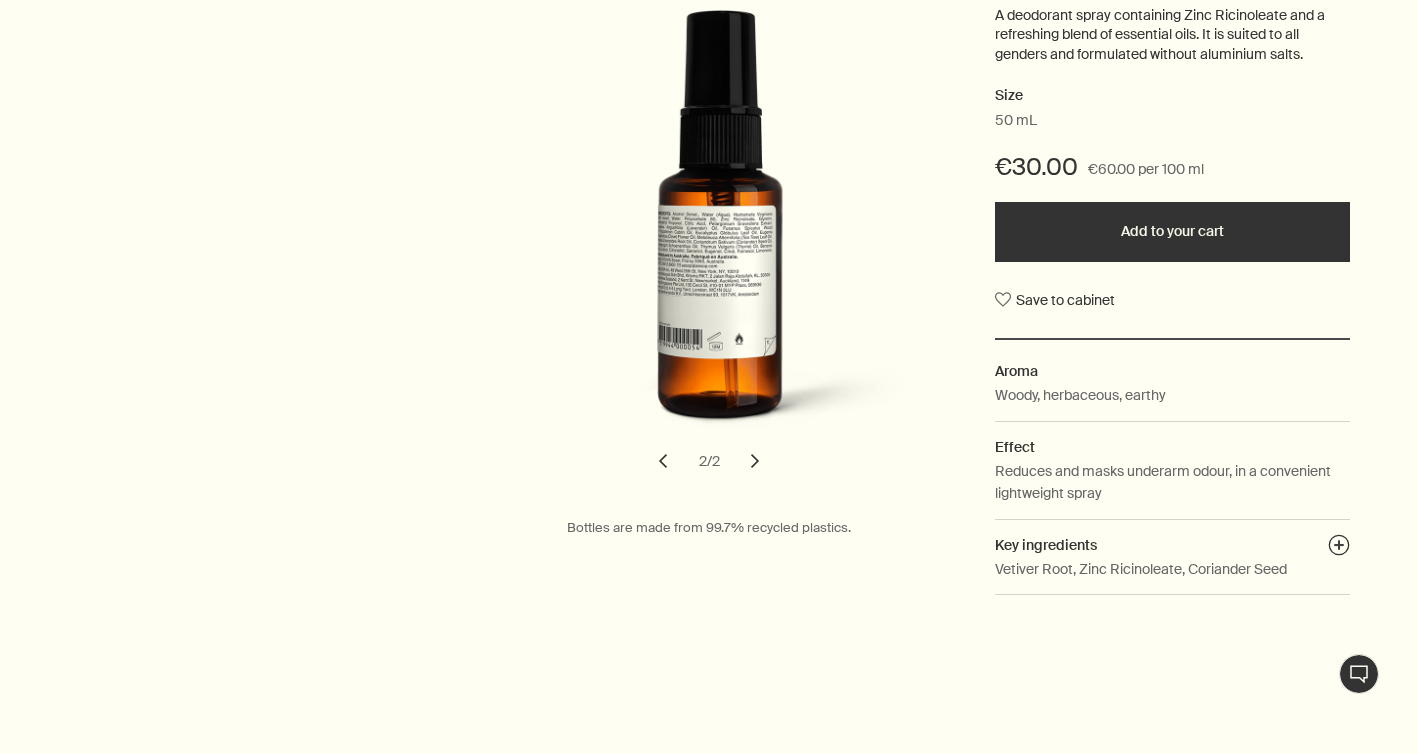 click on "chevron" at bounding box center [663, 461] 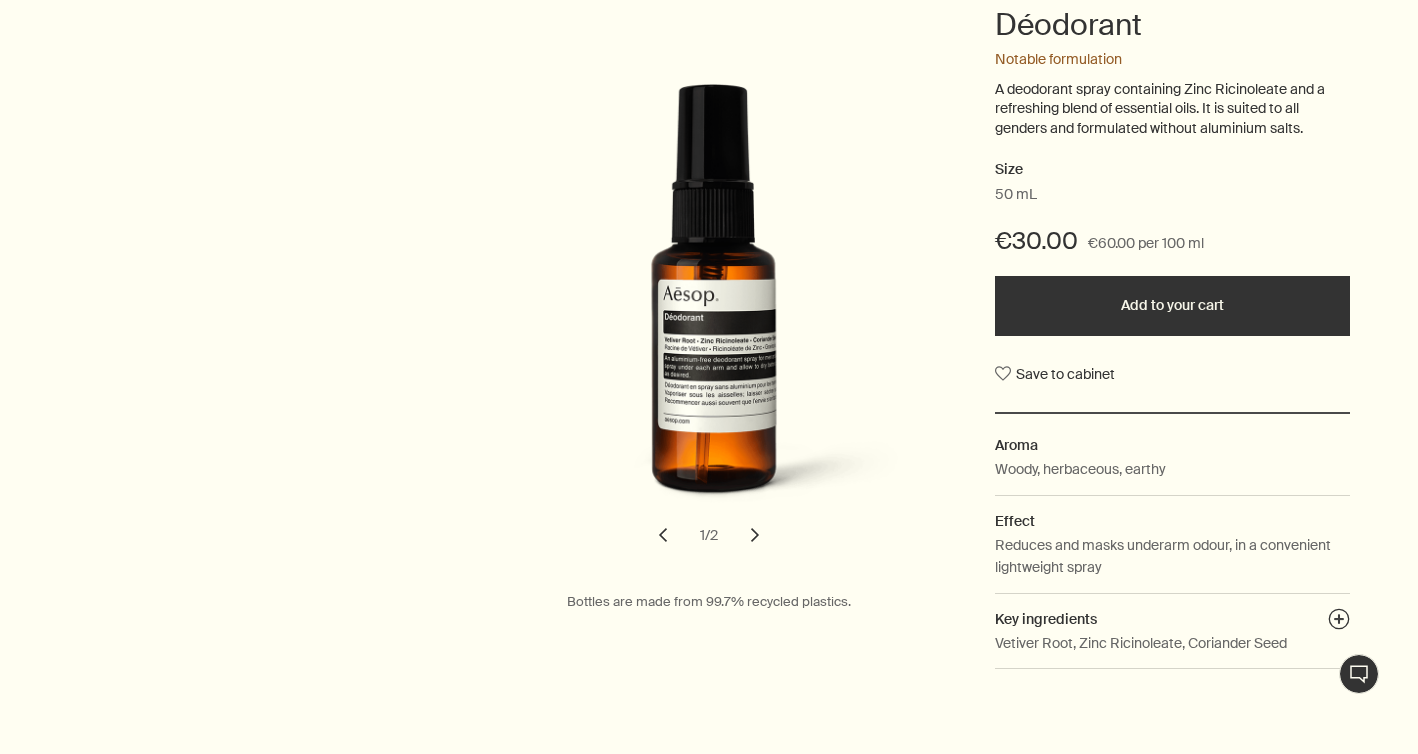 scroll, scrollTop: 0, scrollLeft: 0, axis: both 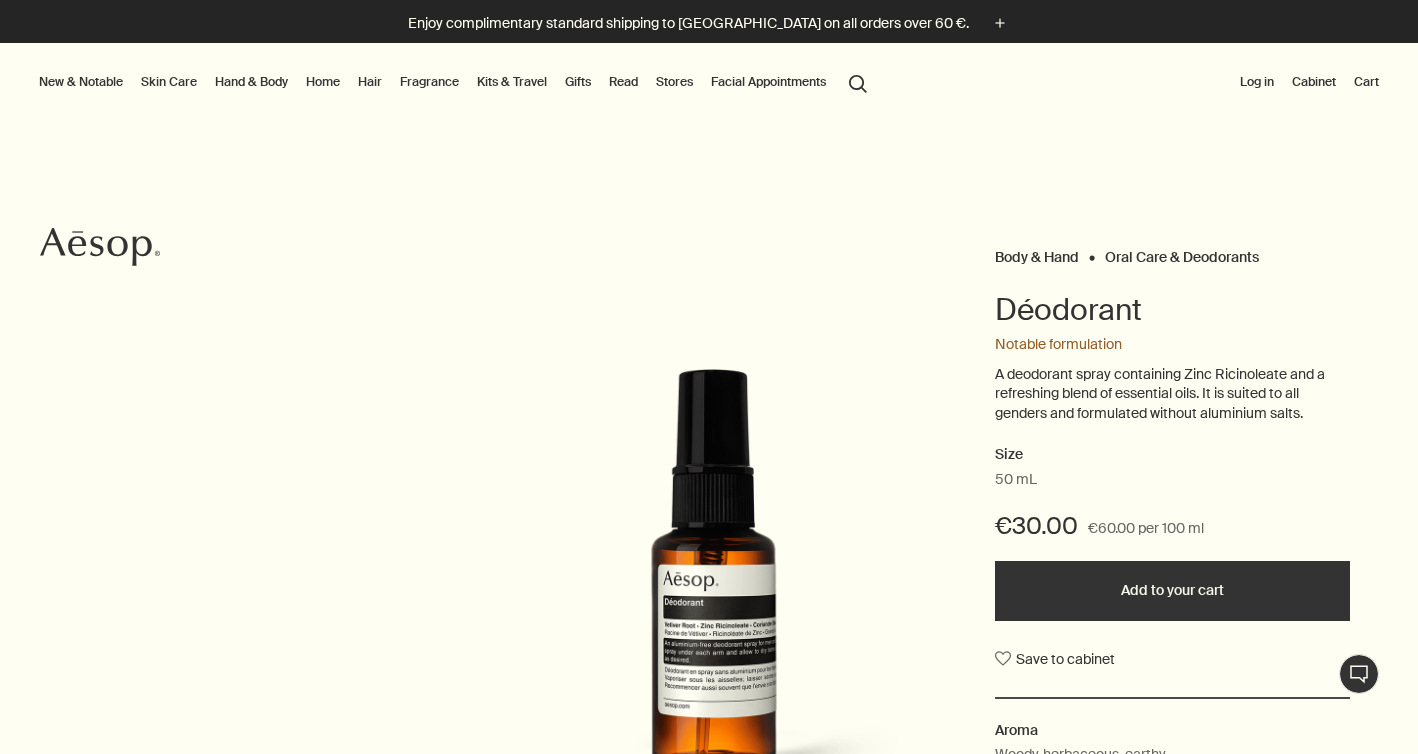 click on "Add to your cart" at bounding box center [1172, 591] 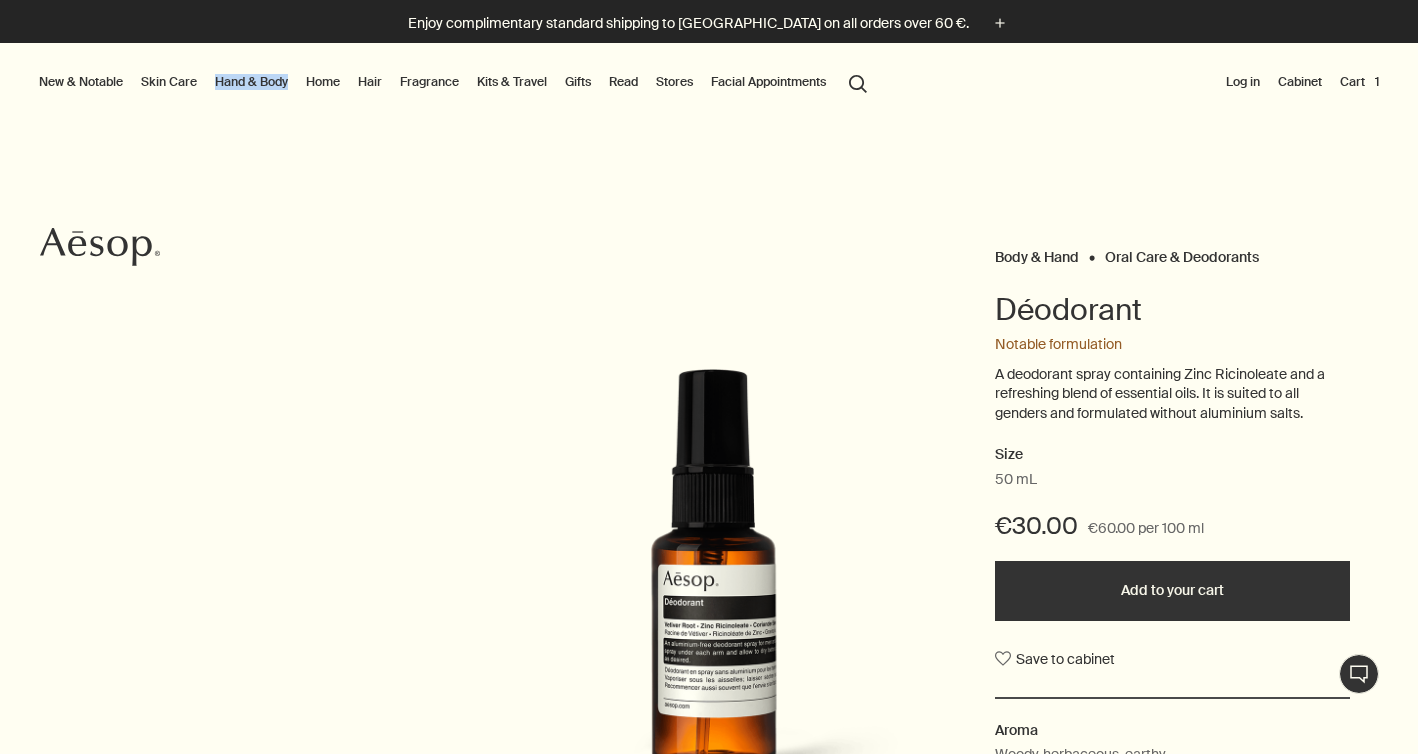 click on "Skin Care" at bounding box center [169, 82] 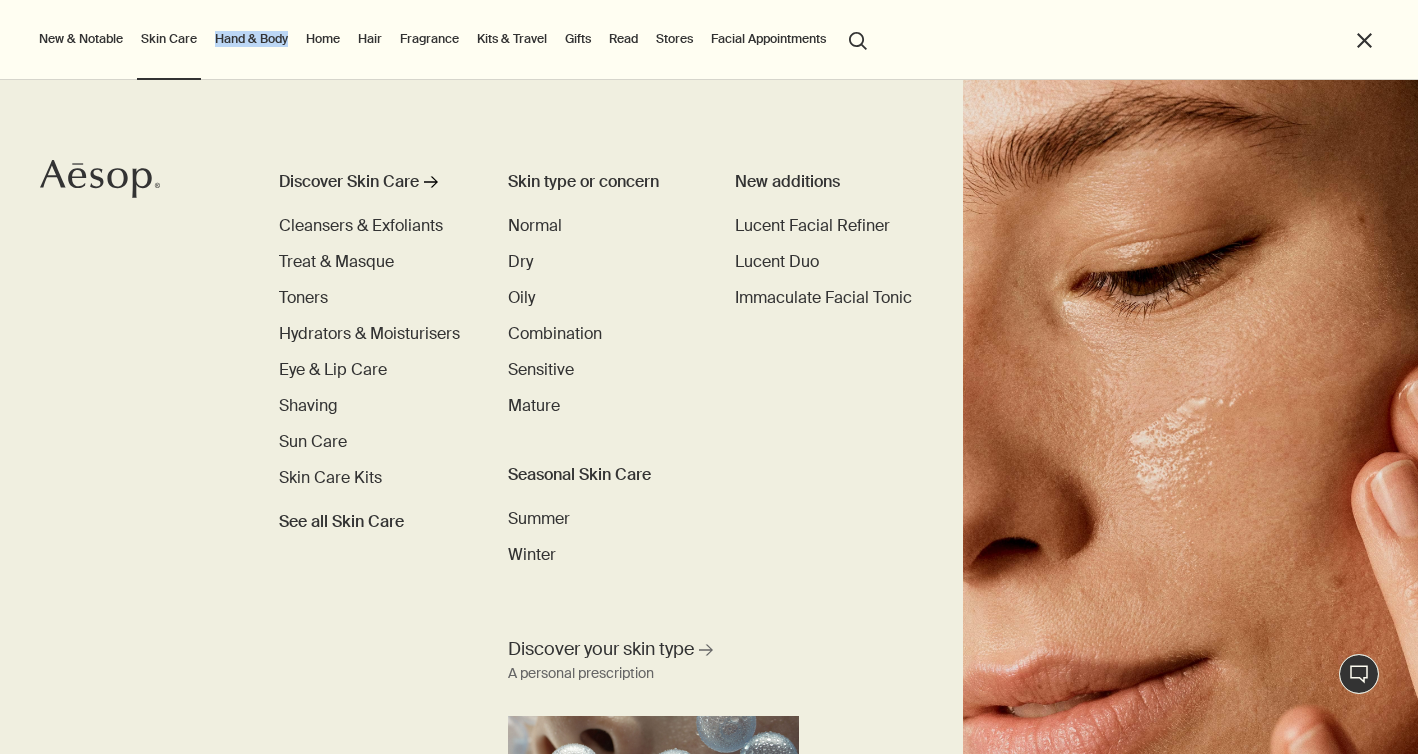click on "Skin Care" at bounding box center (169, 39) 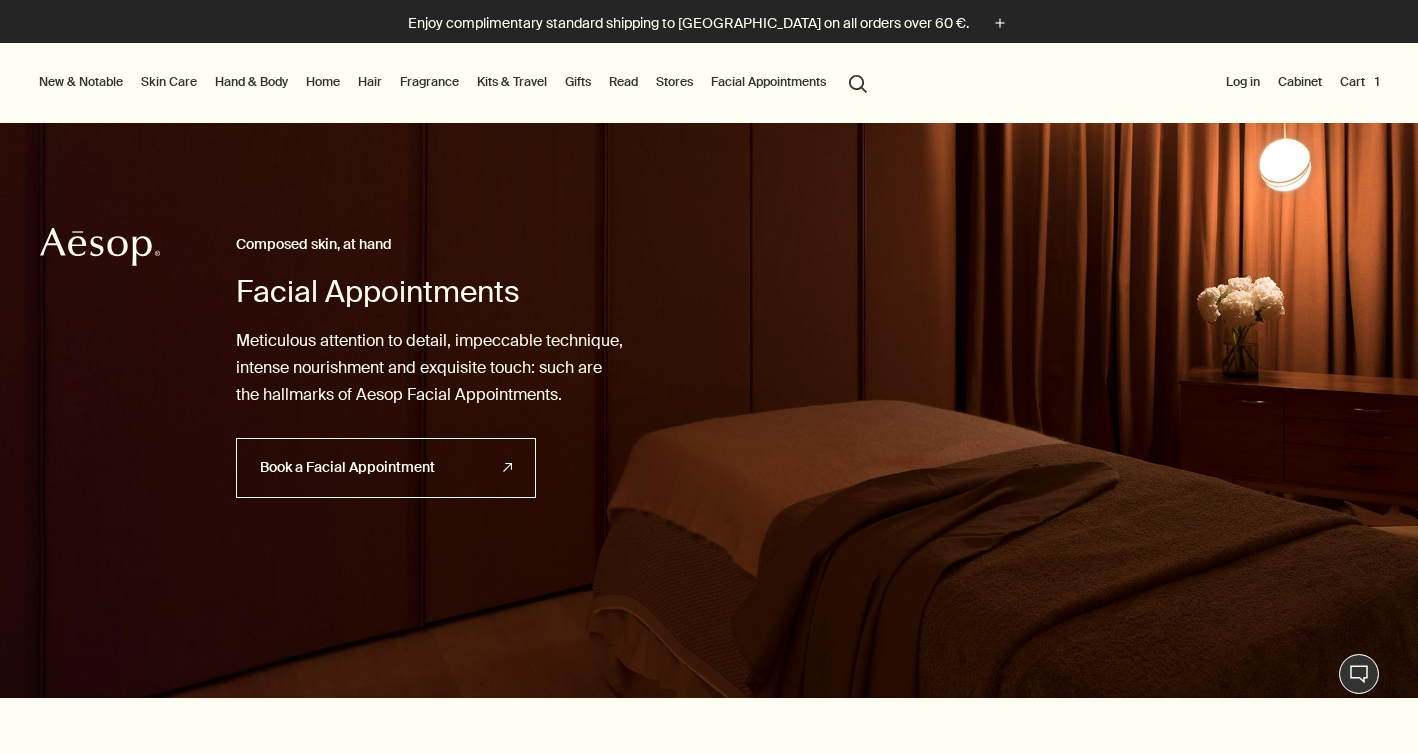 scroll, scrollTop: 0, scrollLeft: 0, axis: both 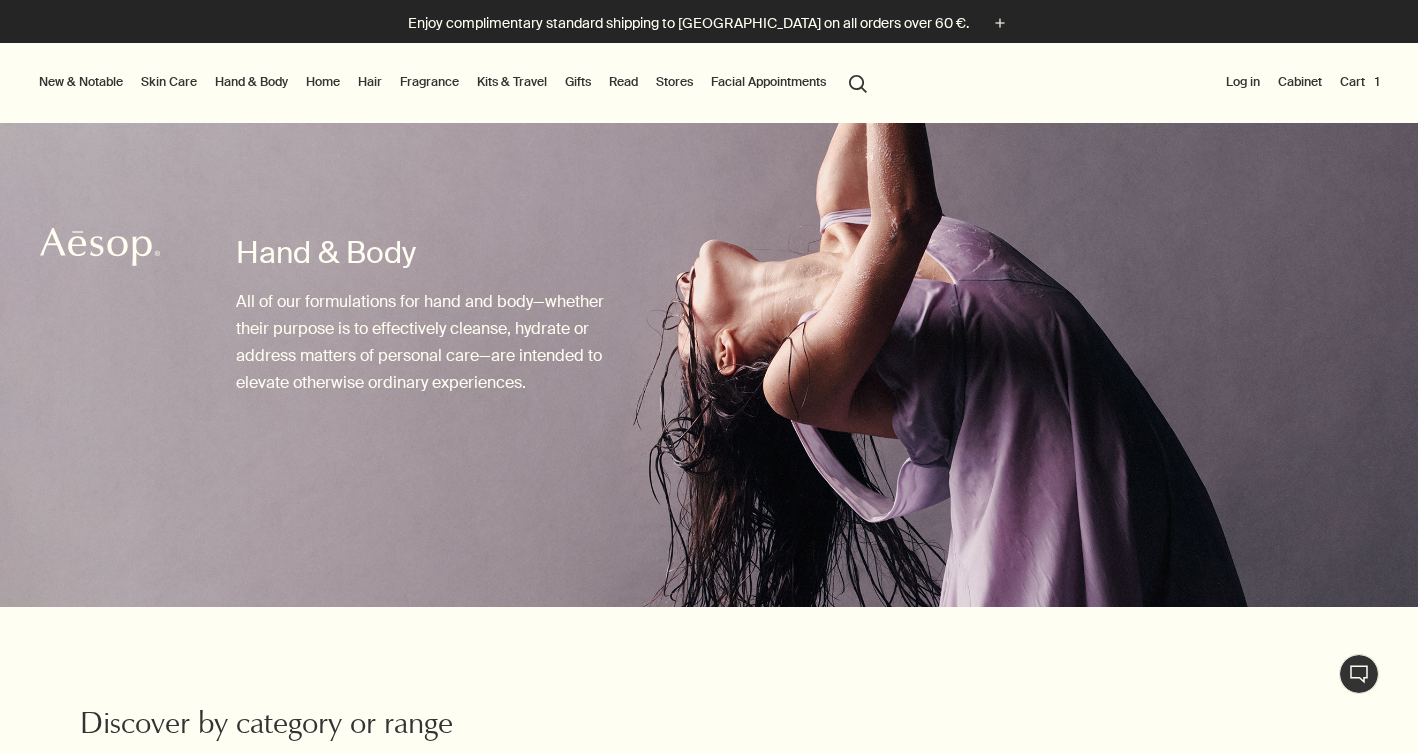 click on "Fragrance" at bounding box center [429, 82] 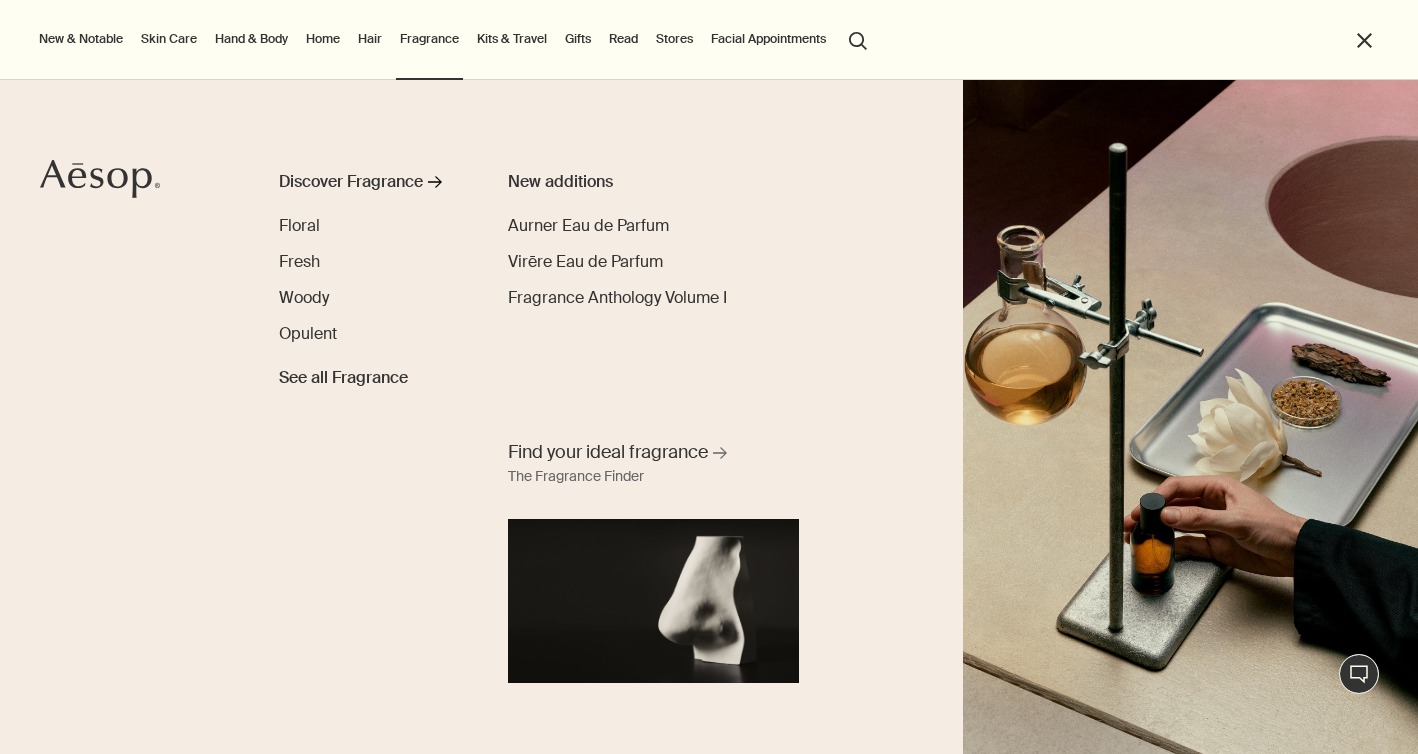 click on "Home" at bounding box center (323, 39) 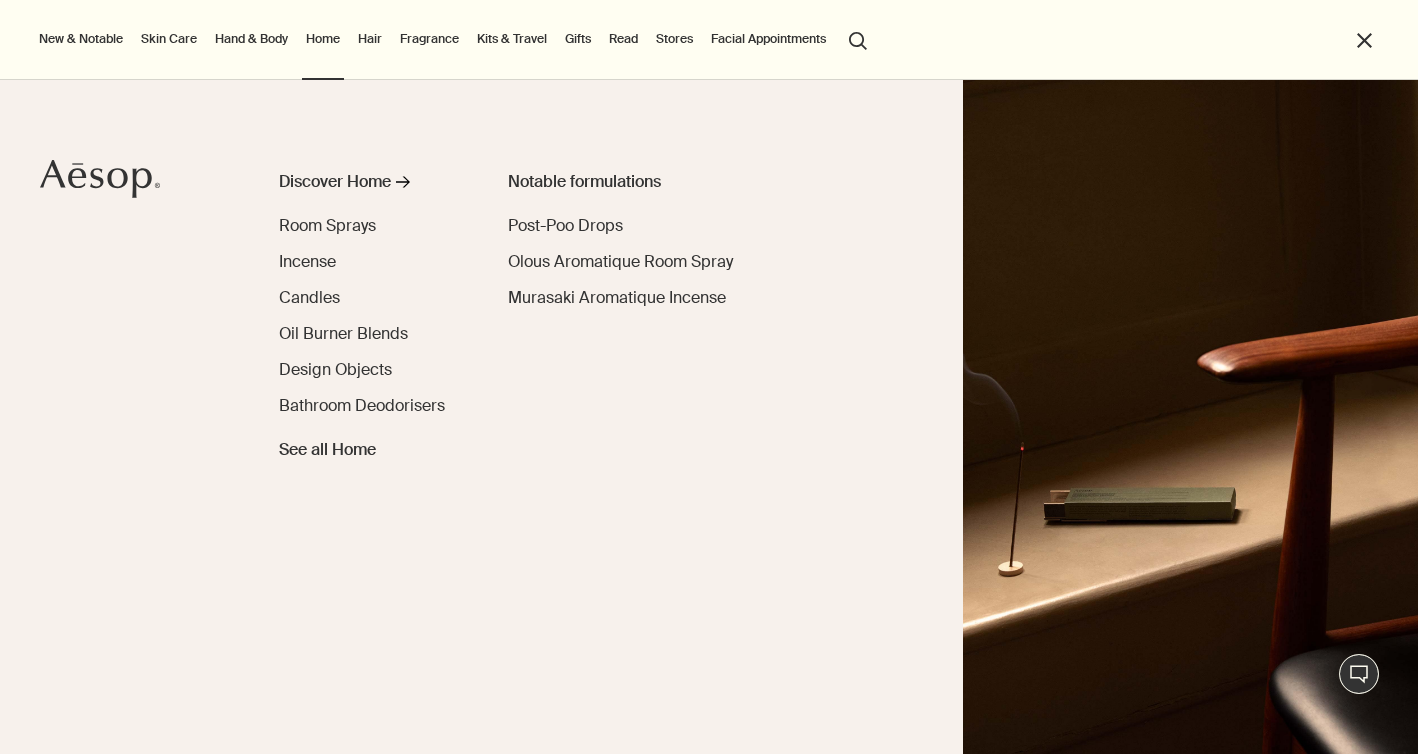 click on "Home" at bounding box center [323, 39] 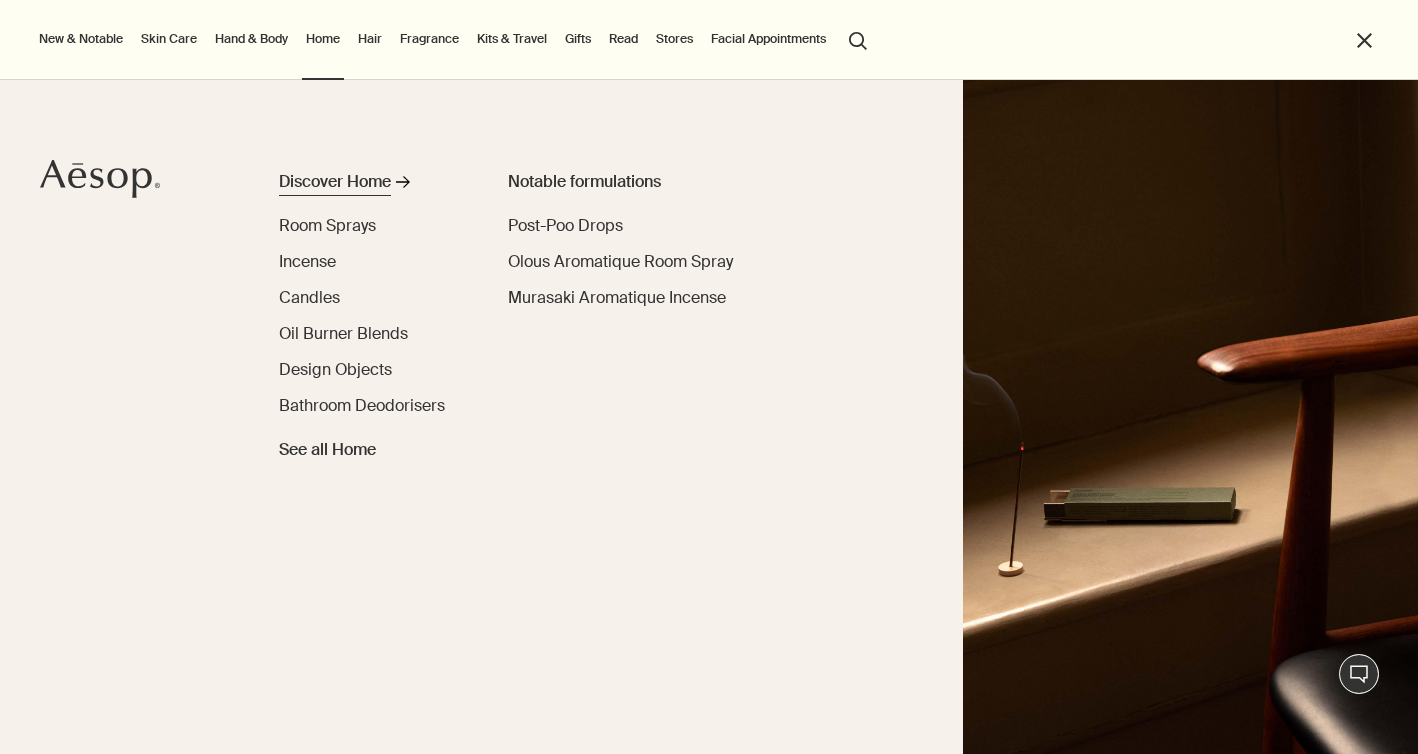 click on "Discover Home" at bounding box center [335, 182] 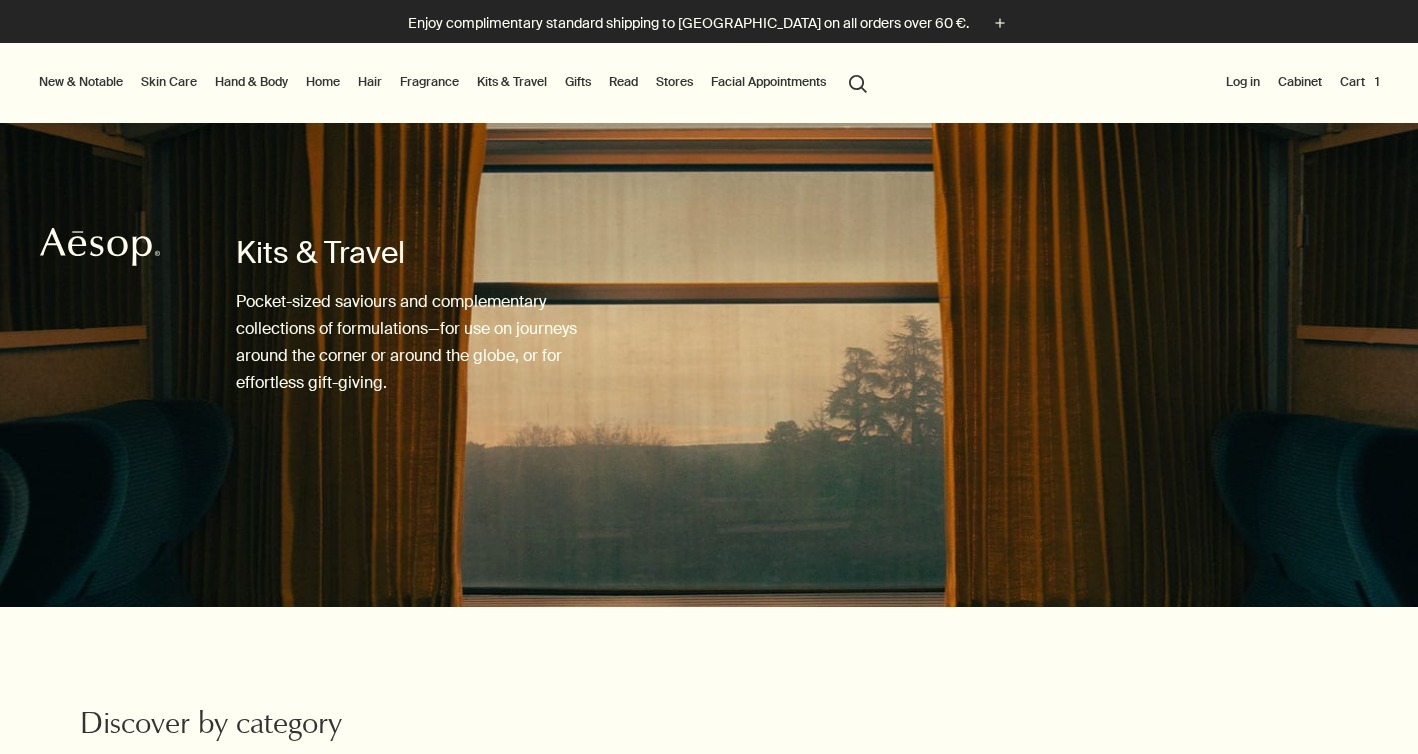 scroll, scrollTop: 0, scrollLeft: 0, axis: both 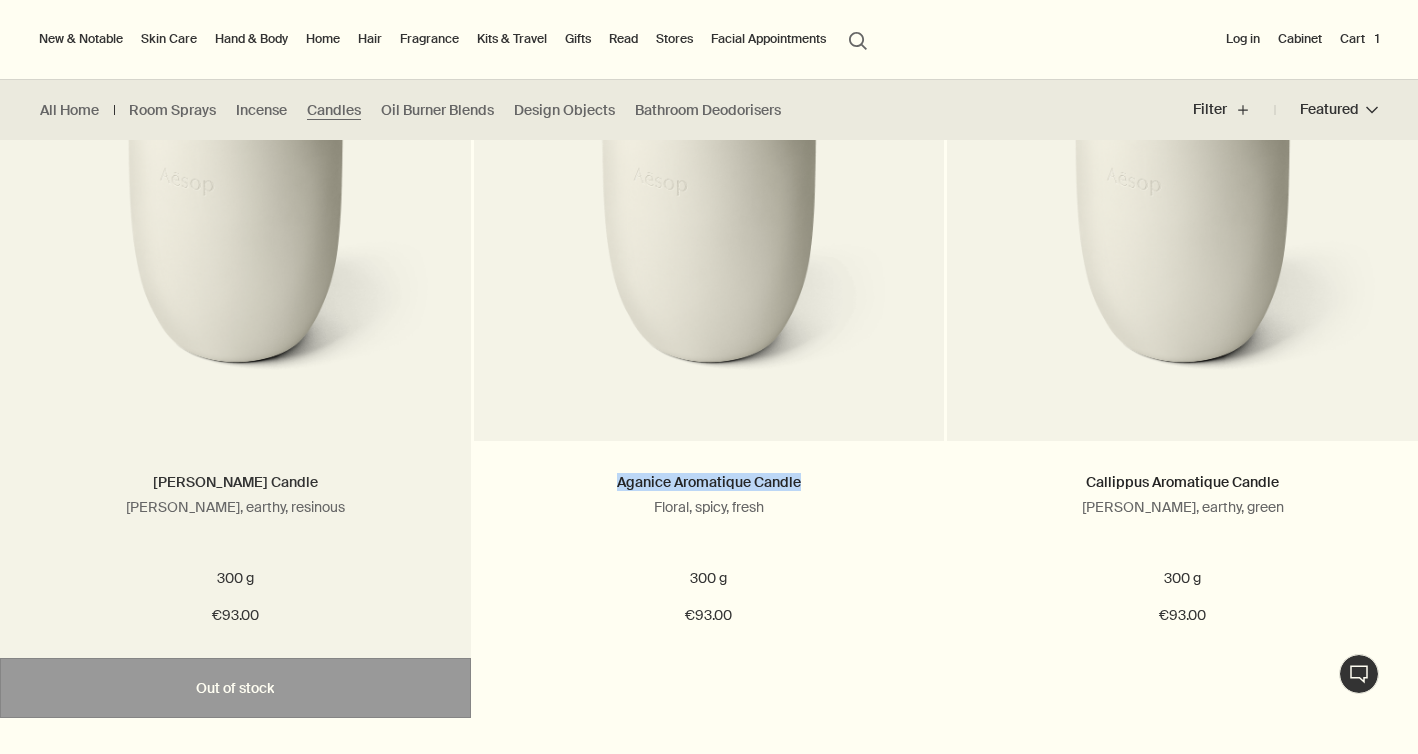 click on "[PERSON_NAME] Candle" at bounding box center [235, 482] 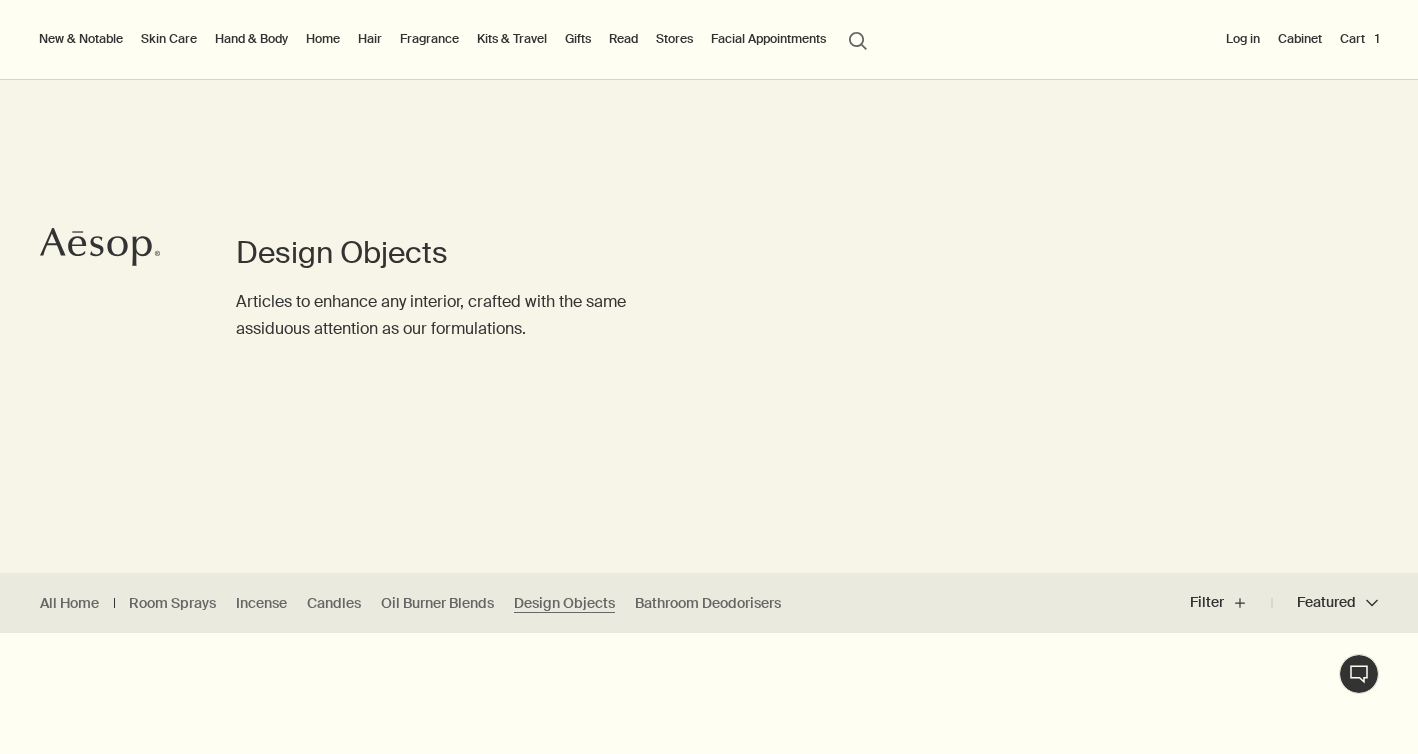scroll, scrollTop: 0, scrollLeft: 0, axis: both 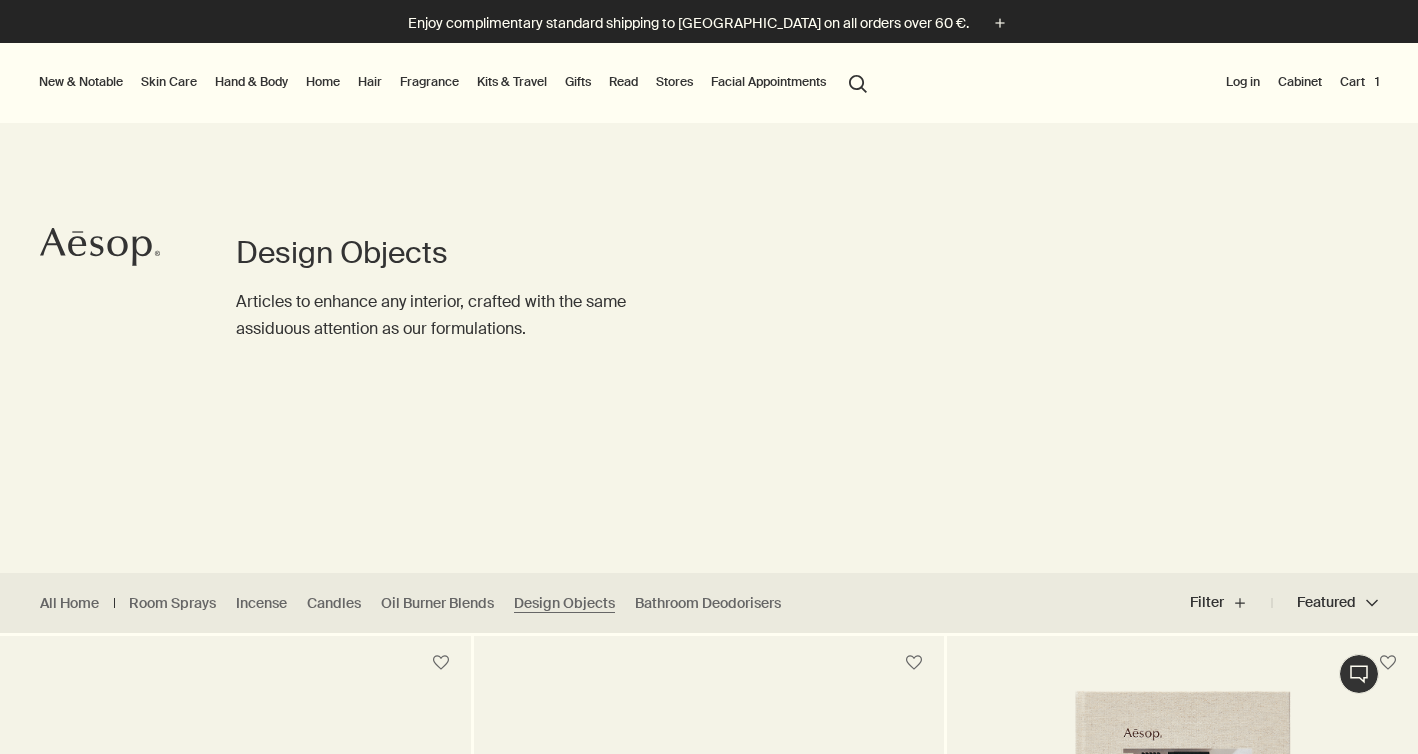 click on "Cart 1" at bounding box center [1359, 82] 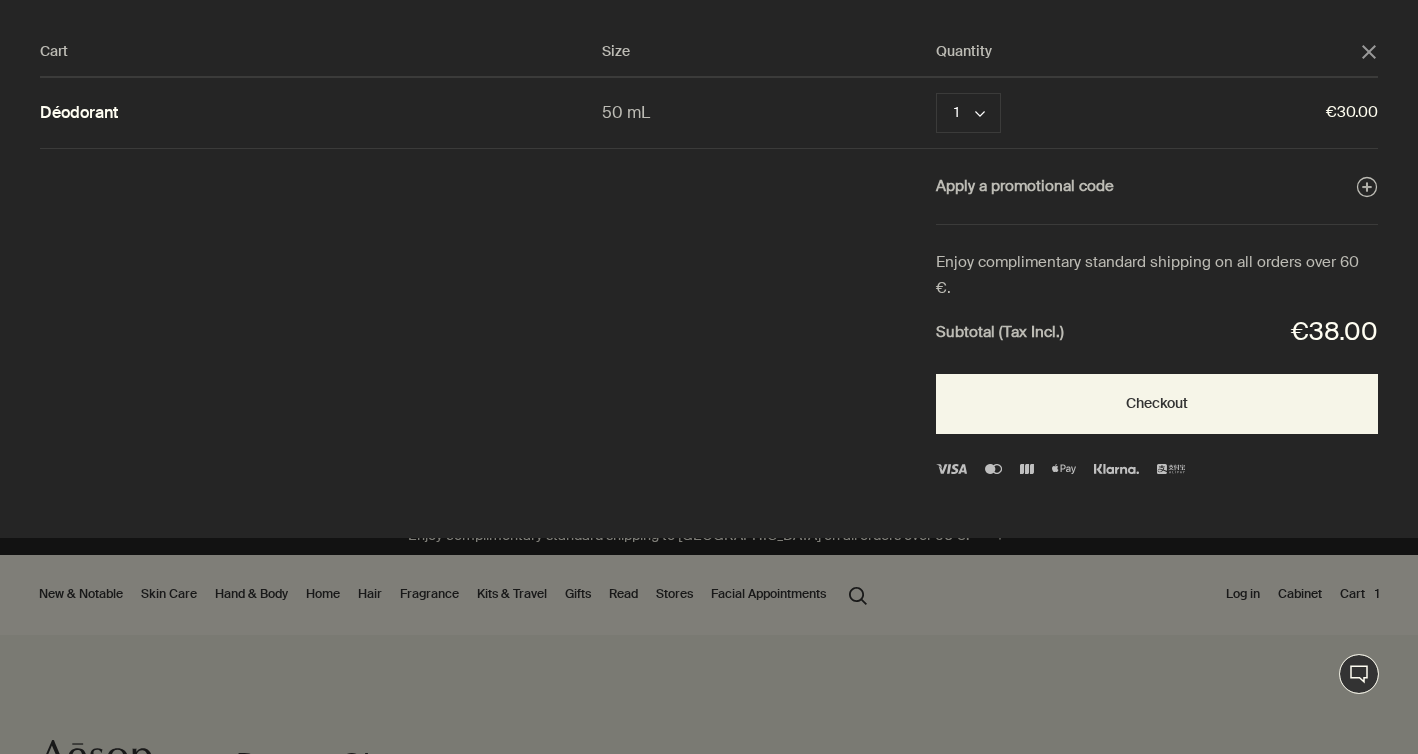 click at bounding box center (709, 377) 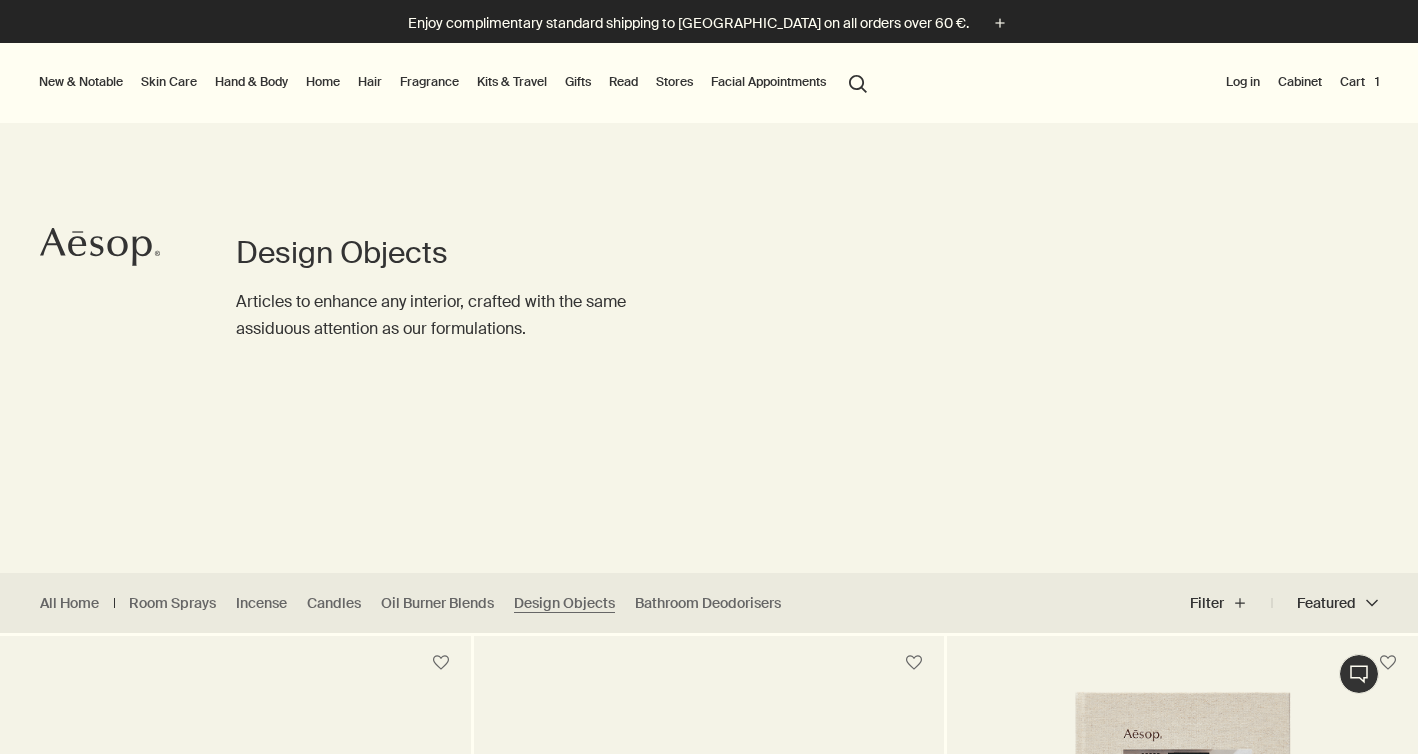 click on "Log in" at bounding box center [1243, 82] 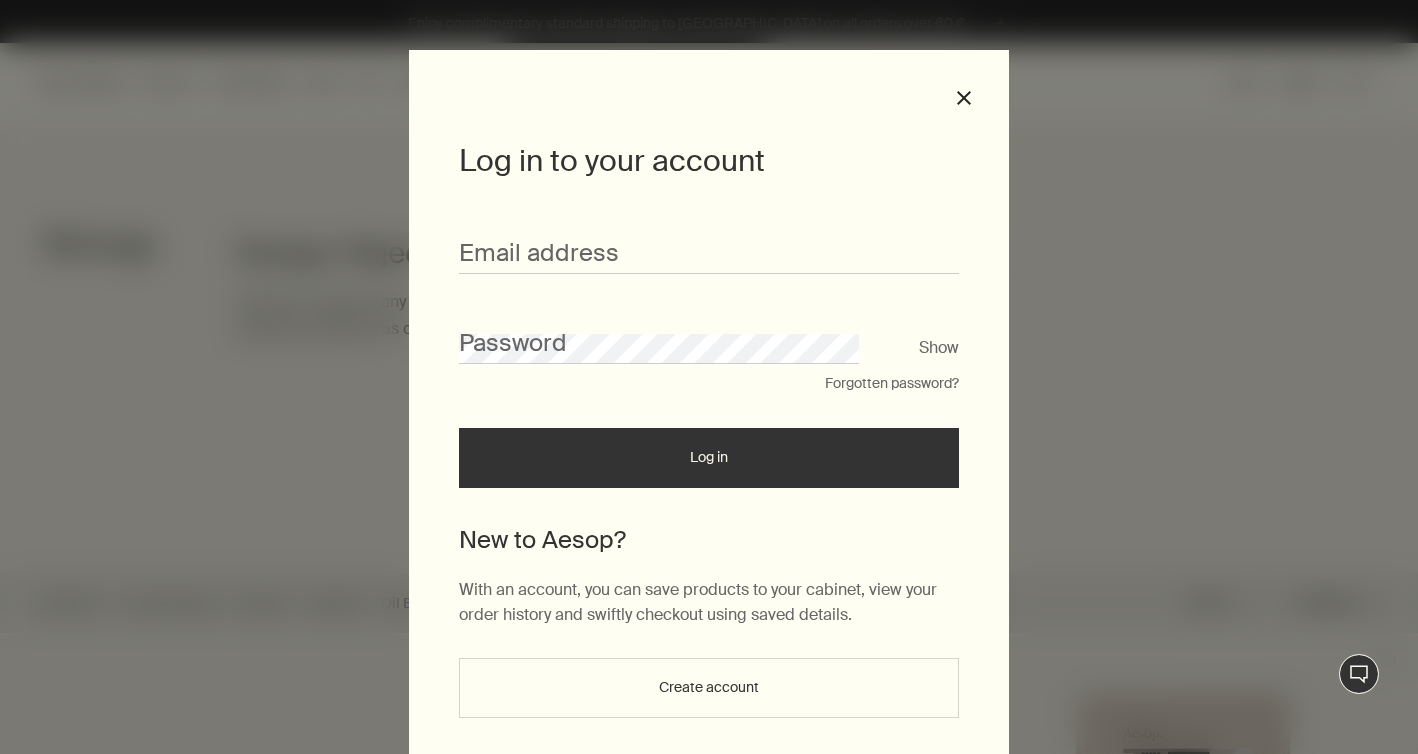 click on "Create account" at bounding box center (709, 688) 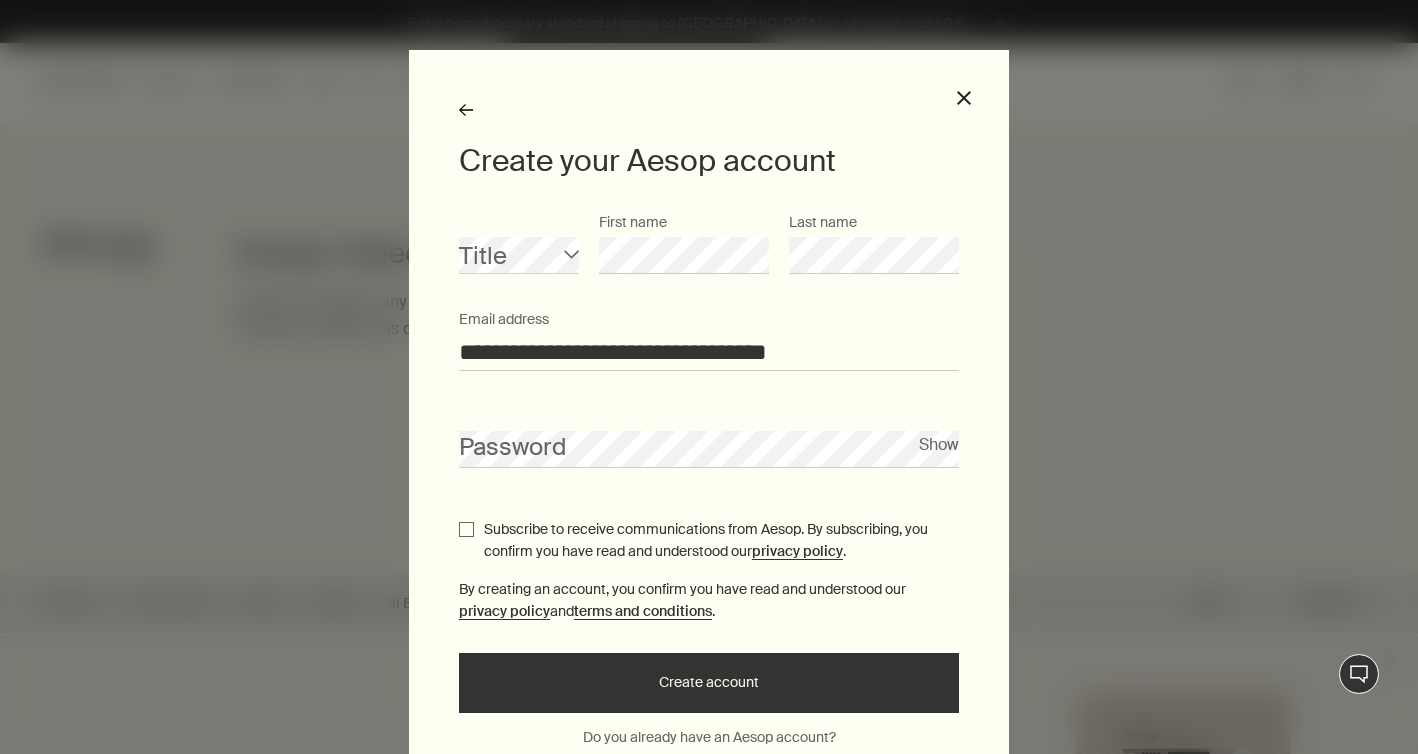 click on "**********" at bounding box center (709, 352) 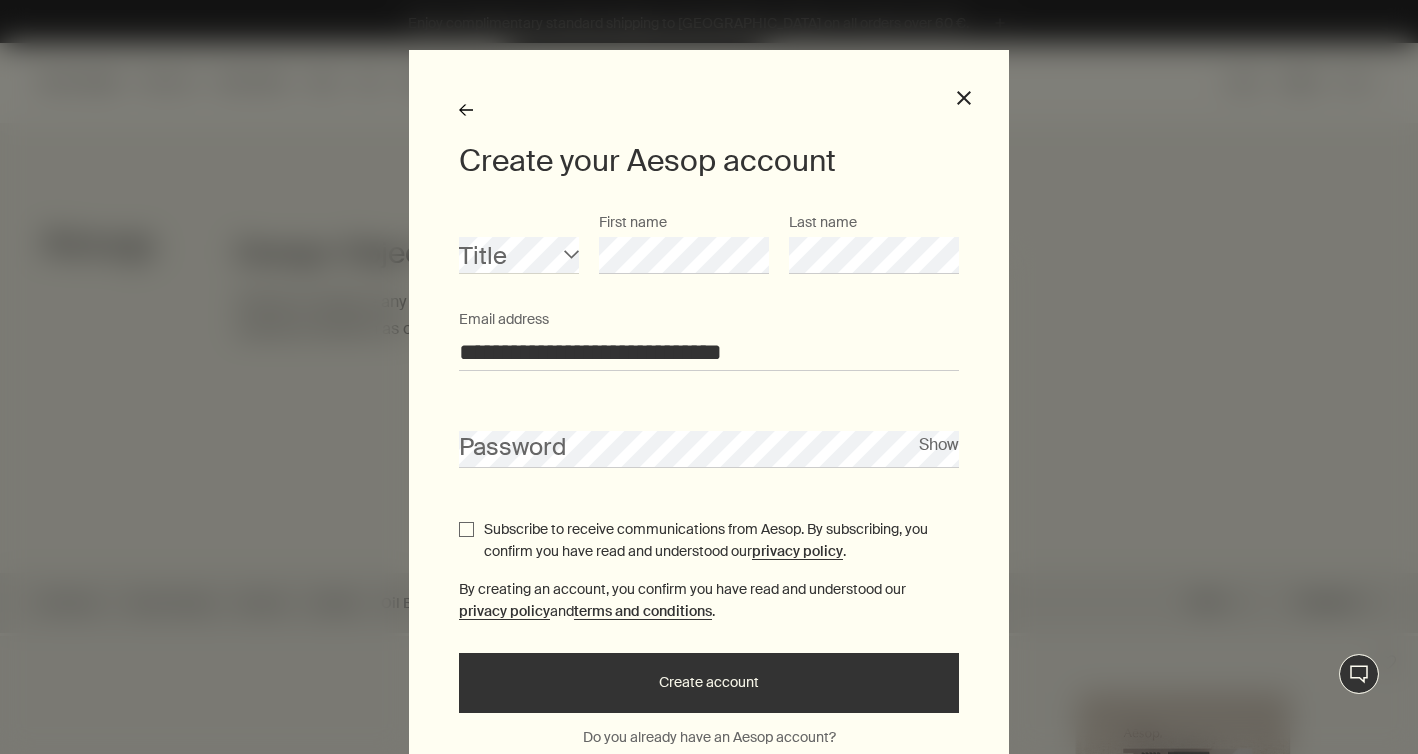 type on "**********" 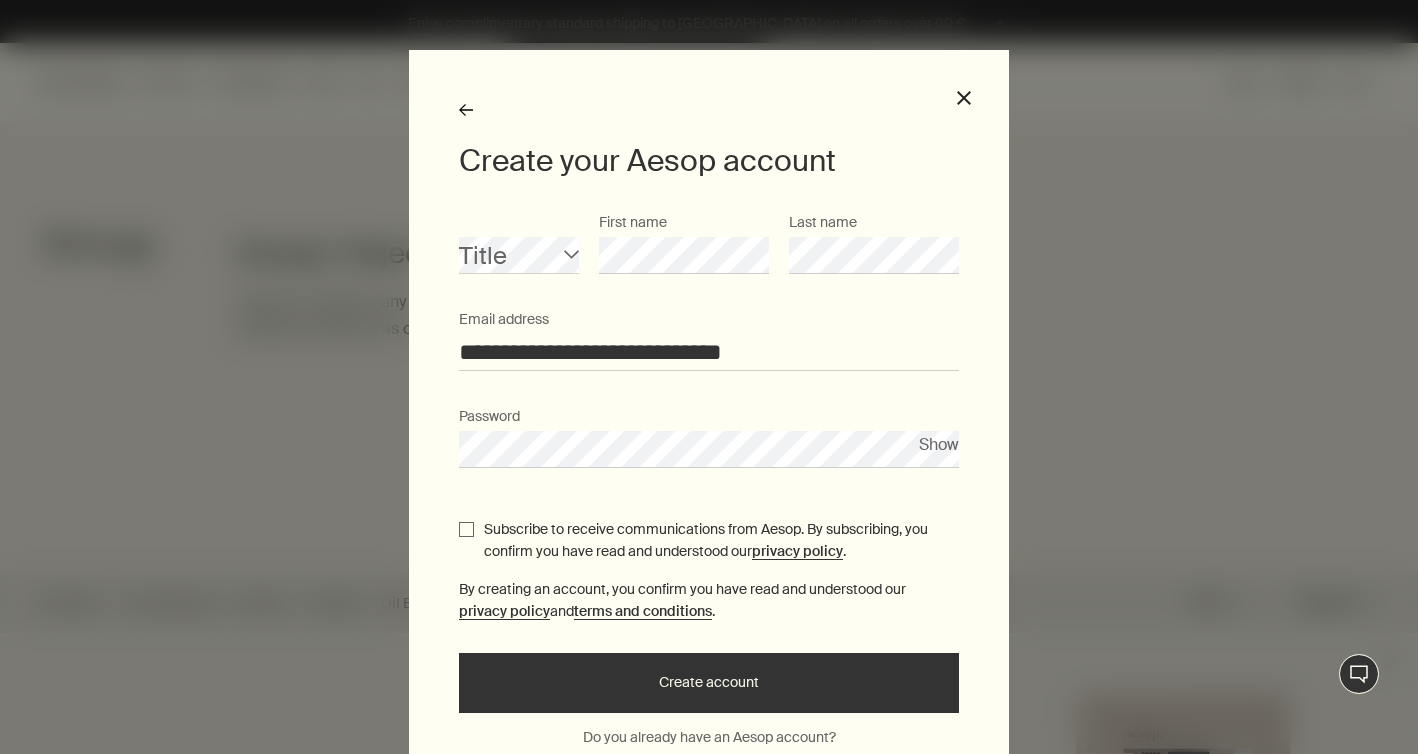 scroll, scrollTop: 93, scrollLeft: 0, axis: vertical 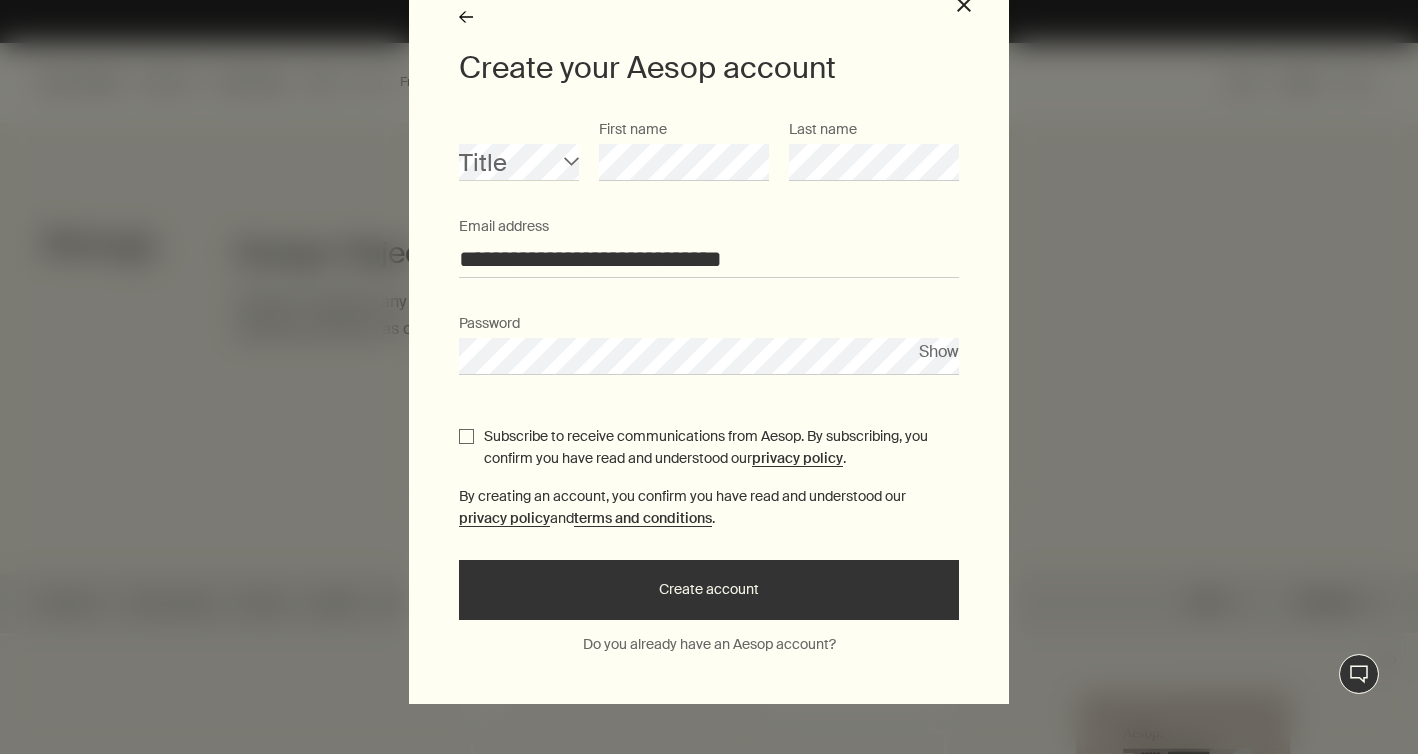 click on "Create account" at bounding box center (709, 590) 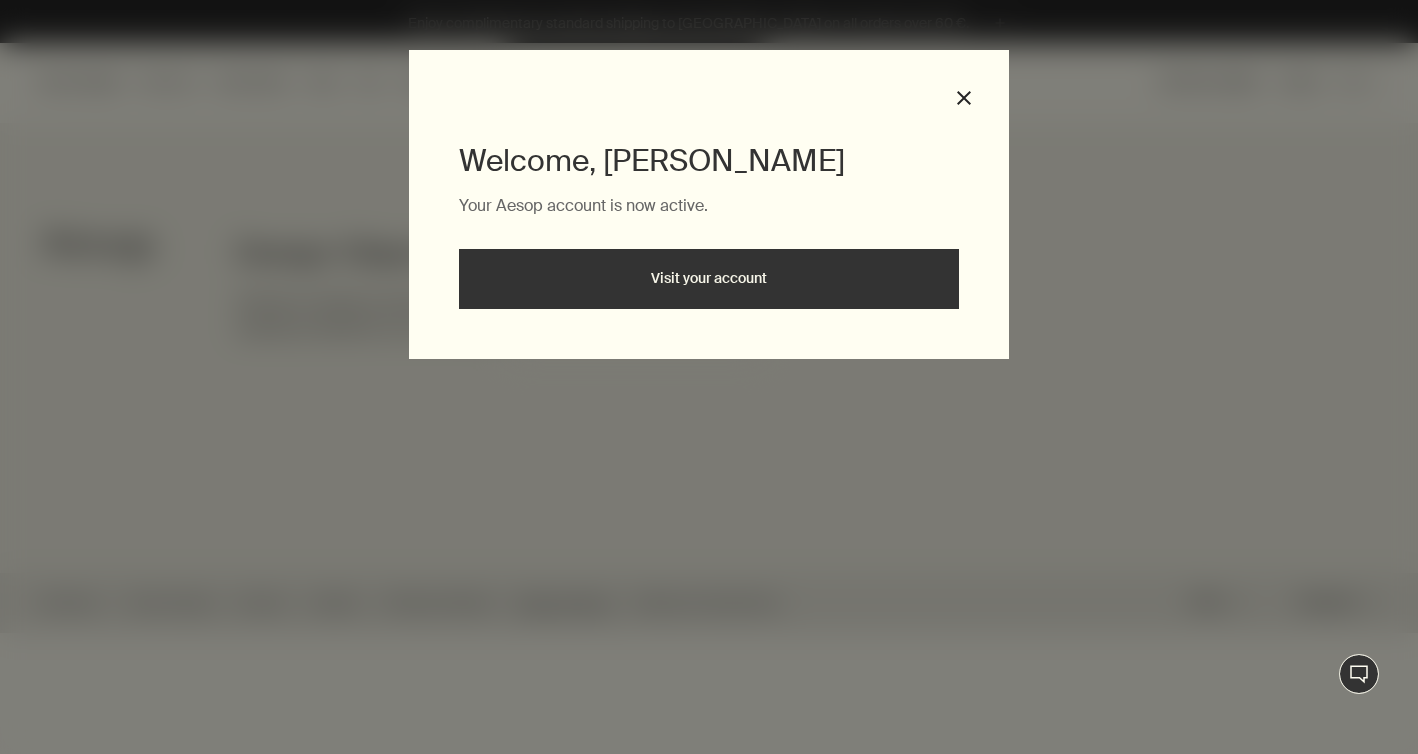 scroll, scrollTop: 0, scrollLeft: 0, axis: both 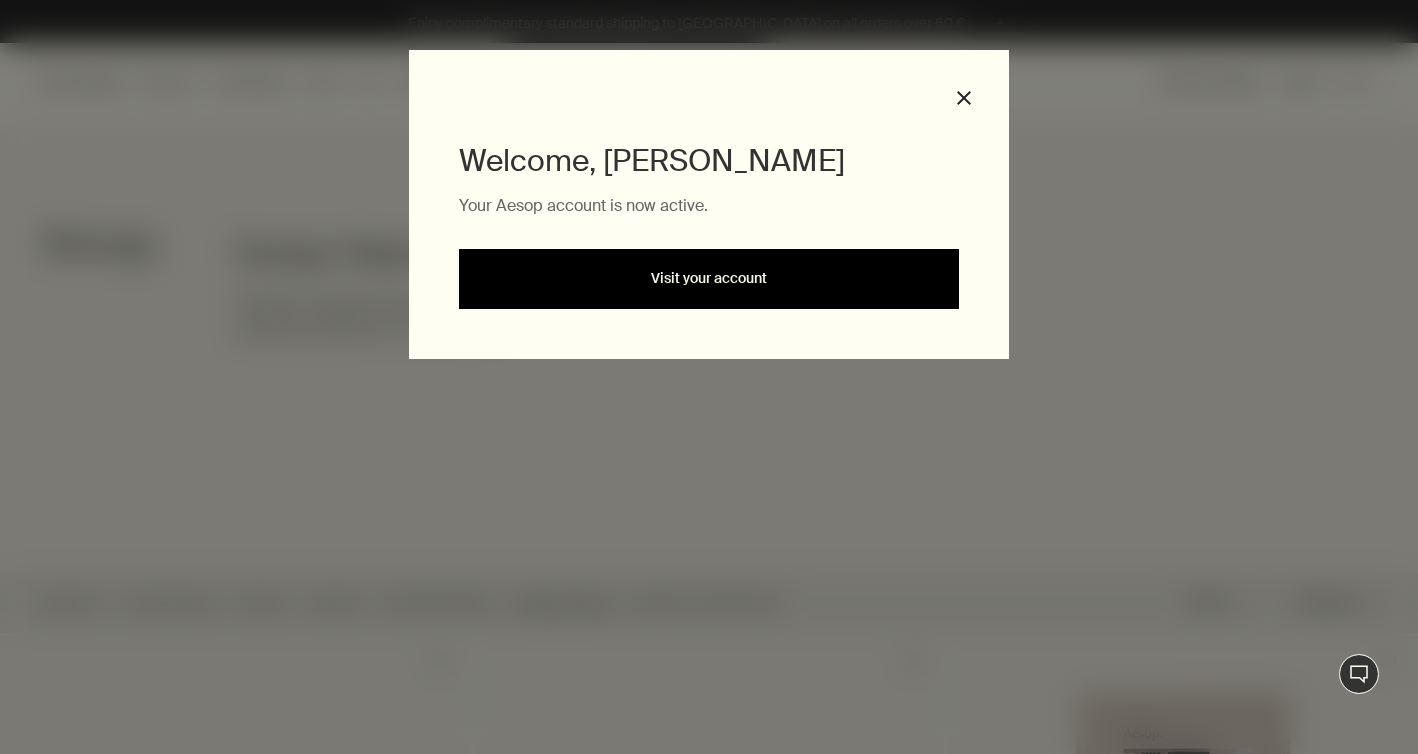 click on "Visit your account" at bounding box center (709, 279) 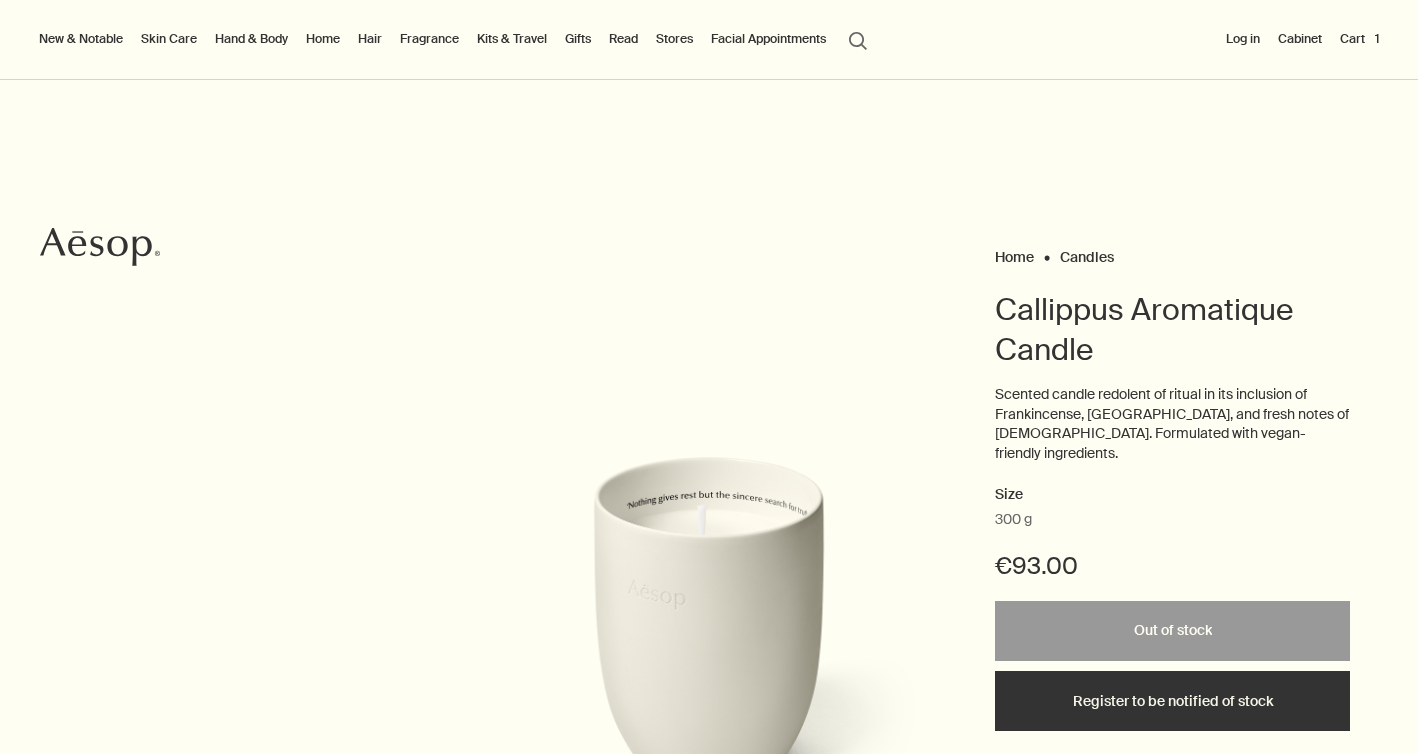 scroll, scrollTop: 0, scrollLeft: 0, axis: both 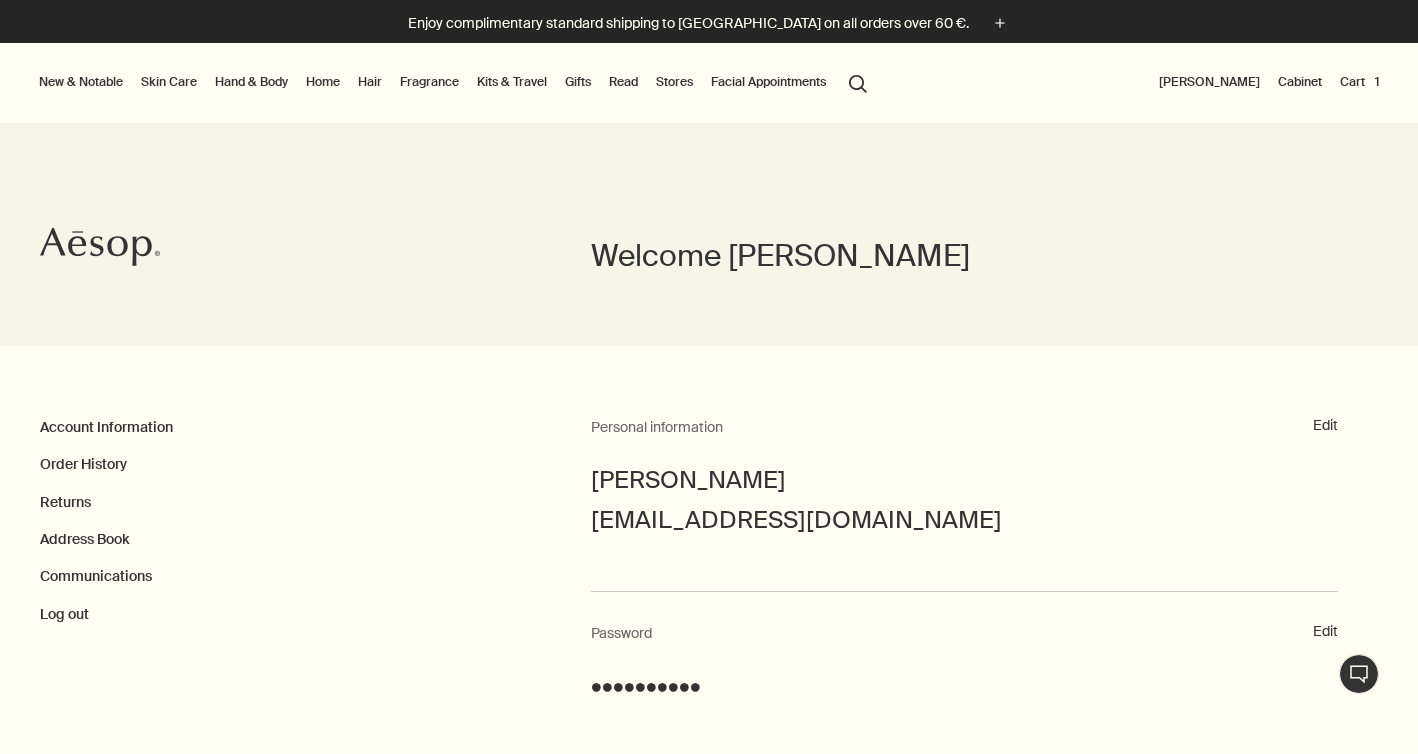 click on "Cart 1" at bounding box center [1359, 82] 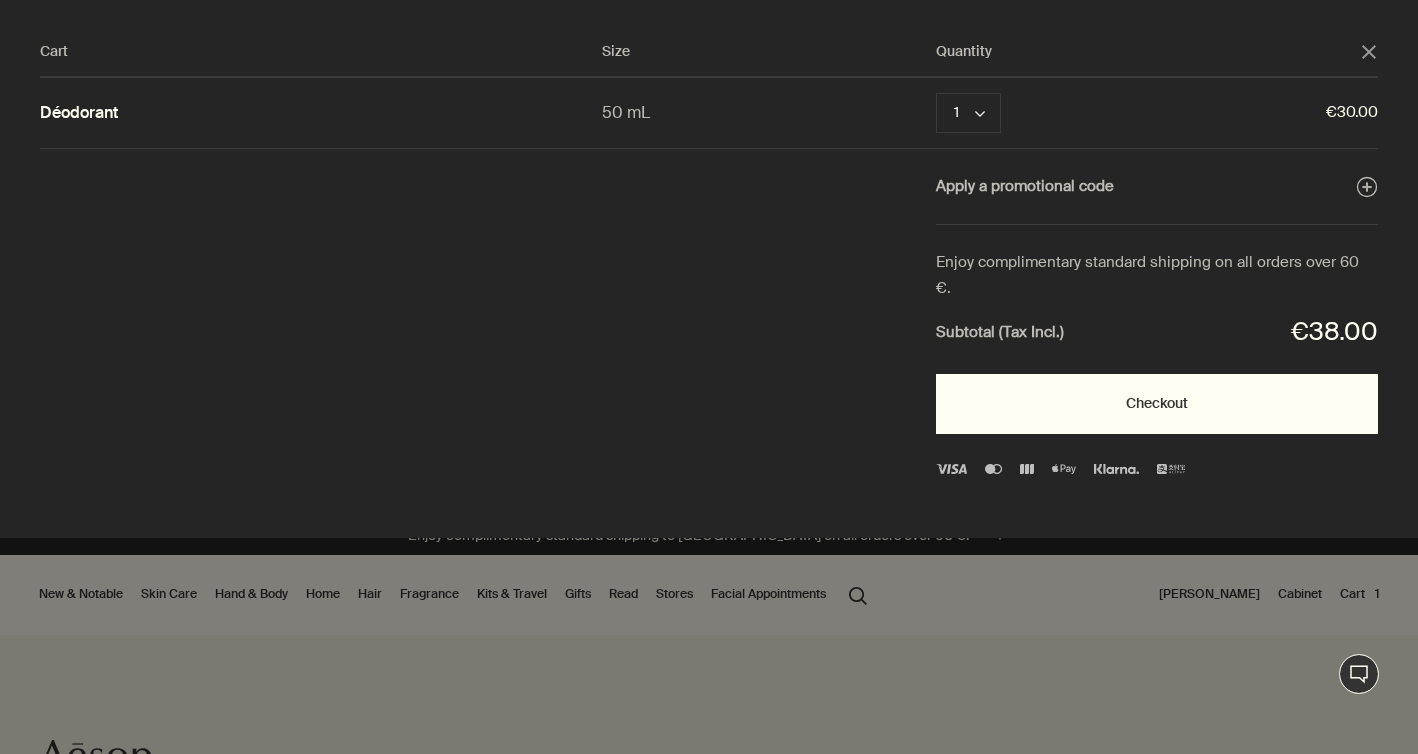 click on "Checkout" at bounding box center [1157, 404] 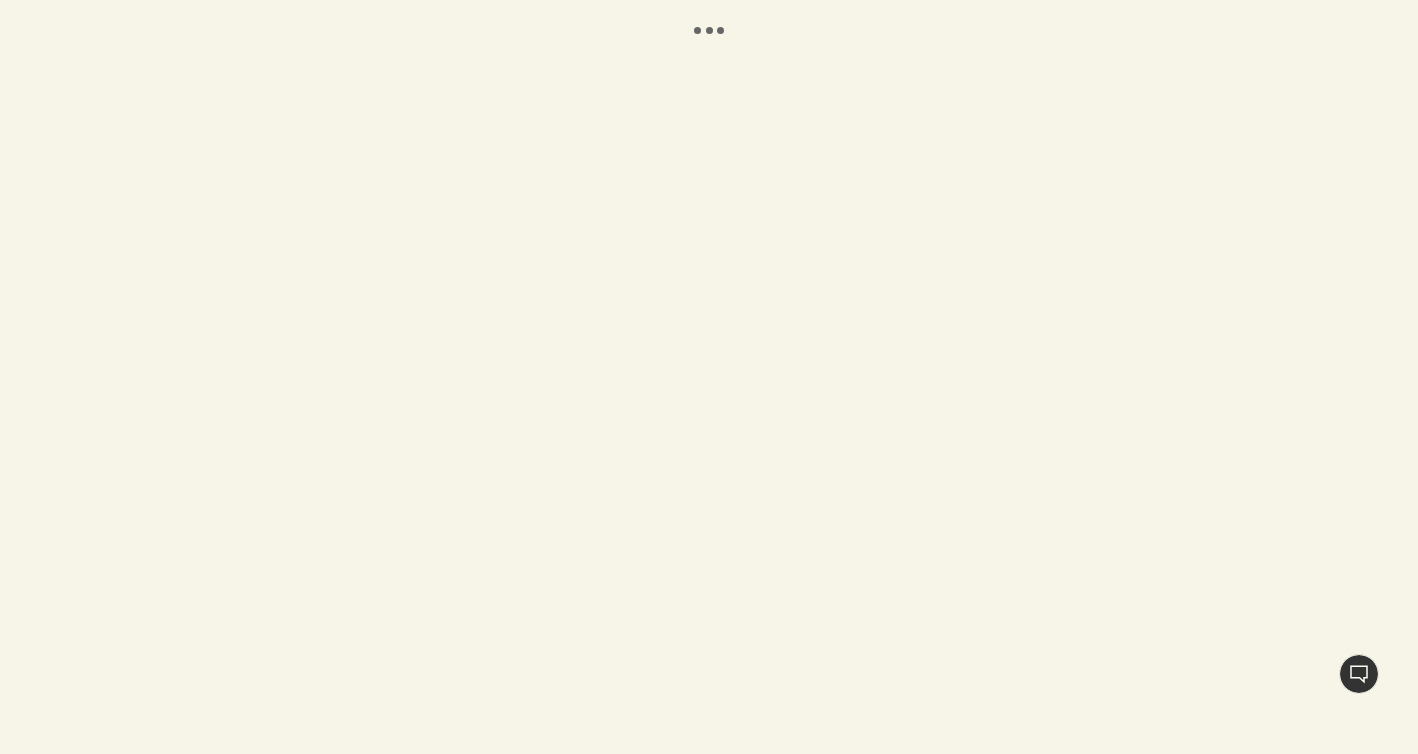 scroll, scrollTop: 0, scrollLeft: 0, axis: both 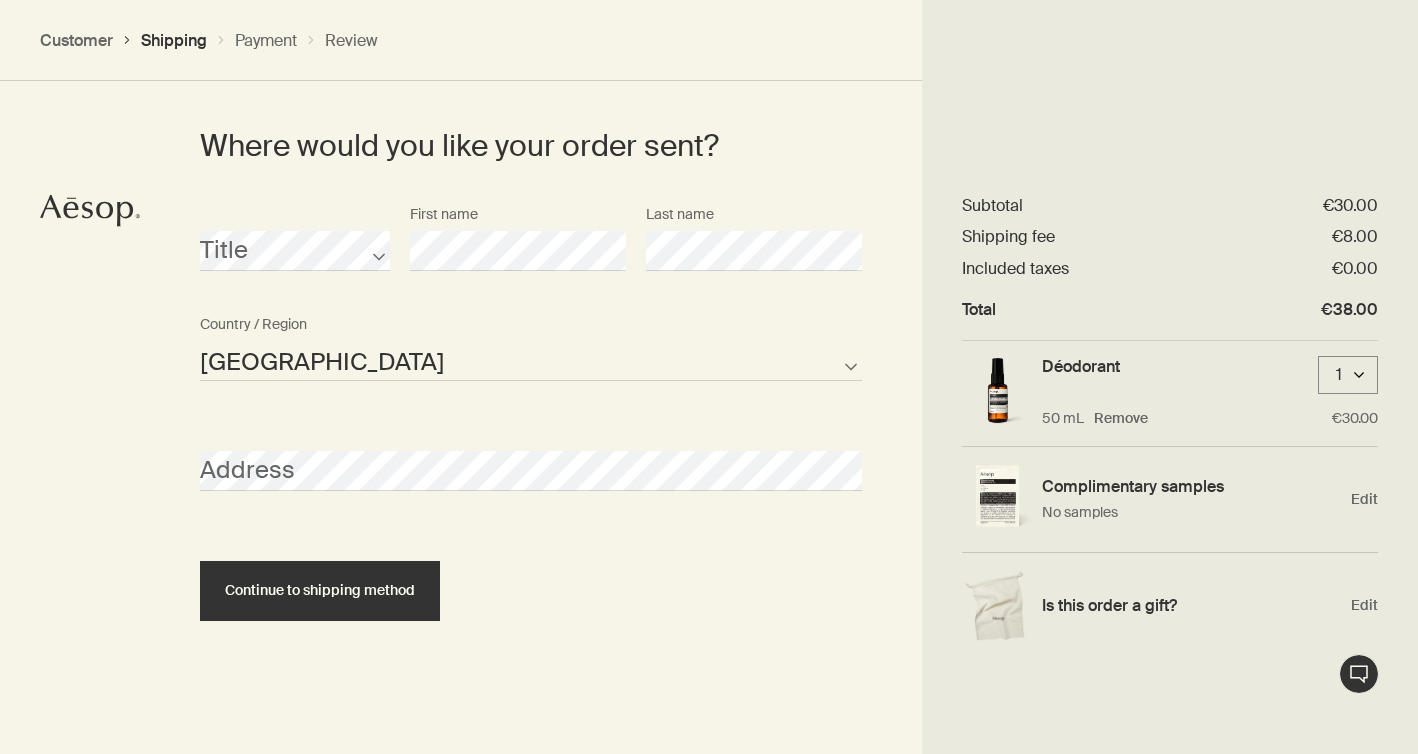 click on "Andorra Belgium France Iceland Ireland Luxembourg Monaco Netherlands Portugal San Marino Spain Not listed" at bounding box center (531, 361) 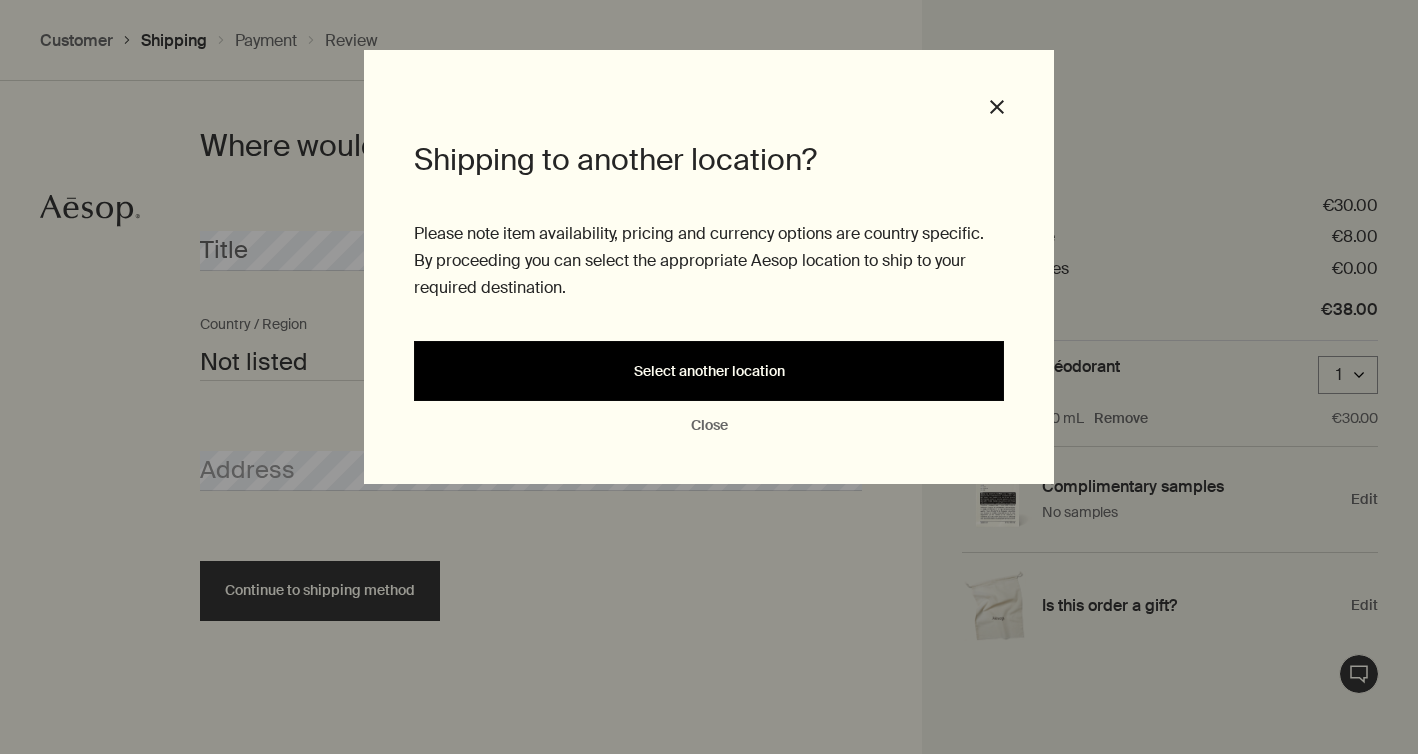 click on "Select another location" at bounding box center (709, 371) 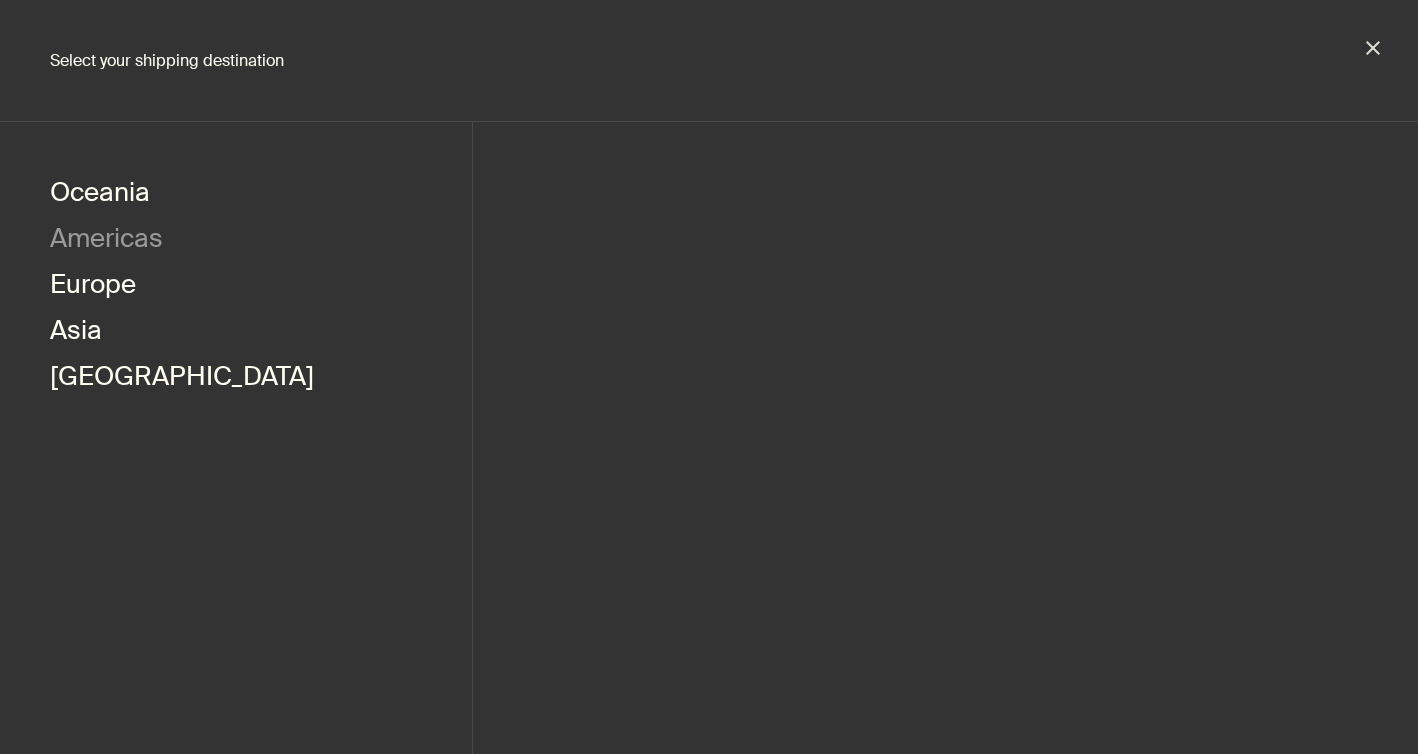 click on "Americas" at bounding box center (106, 241) 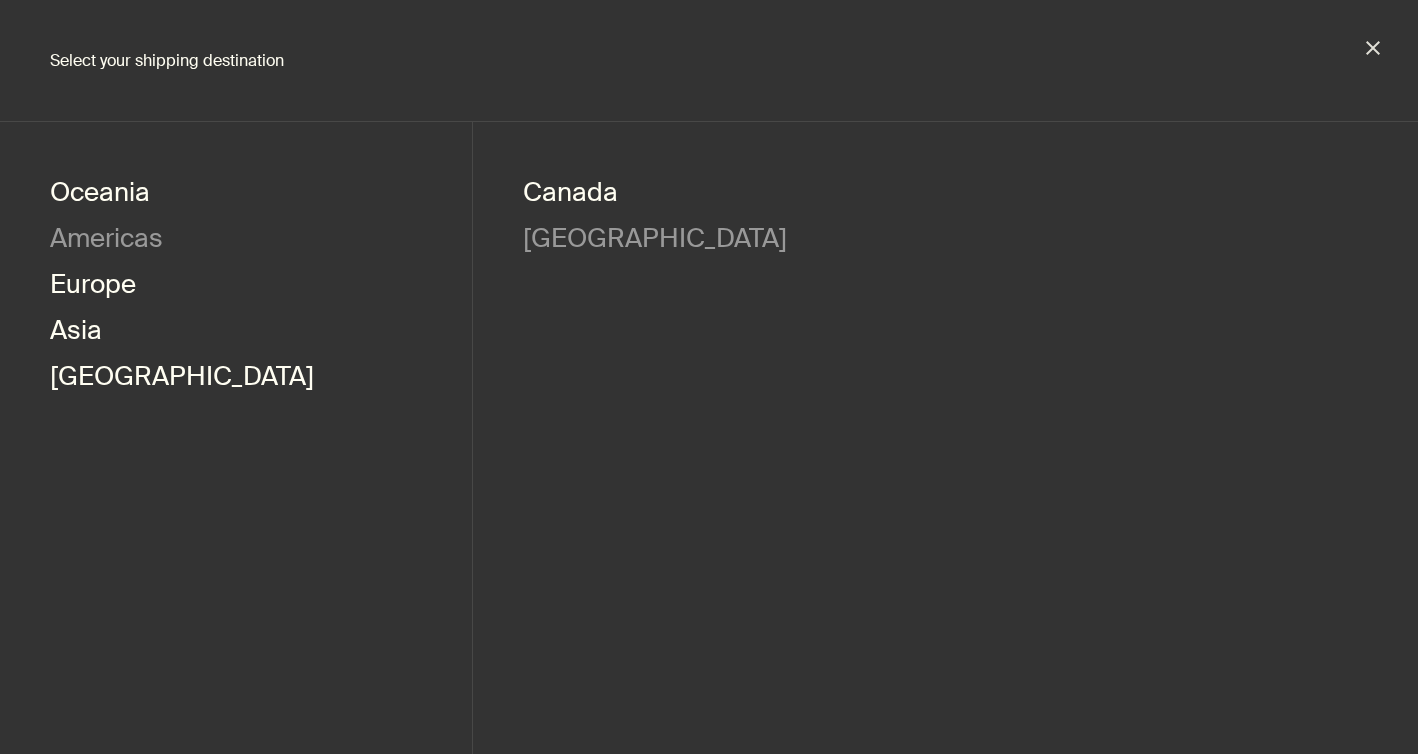 click on "United States" at bounding box center [655, 241] 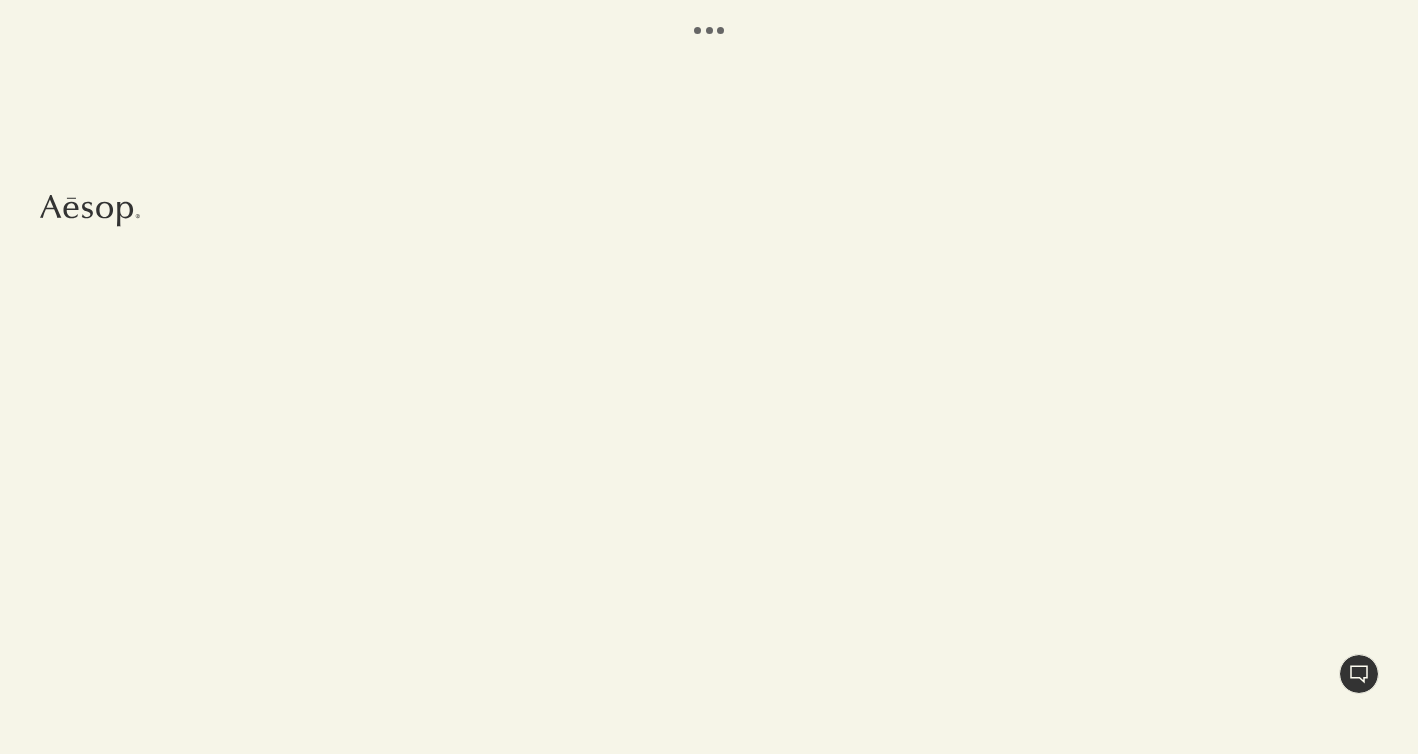 scroll, scrollTop: 0, scrollLeft: 0, axis: both 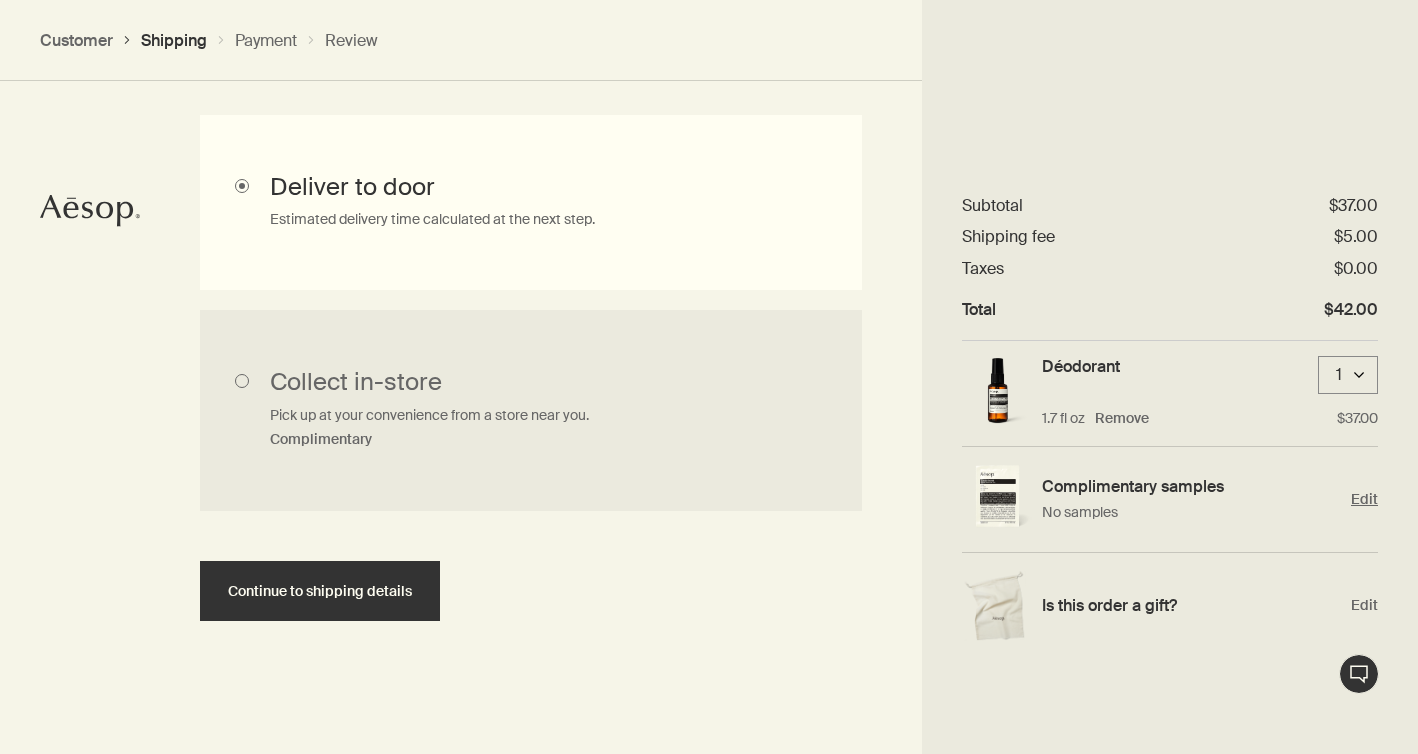 click on "Edit" at bounding box center (1364, 499) 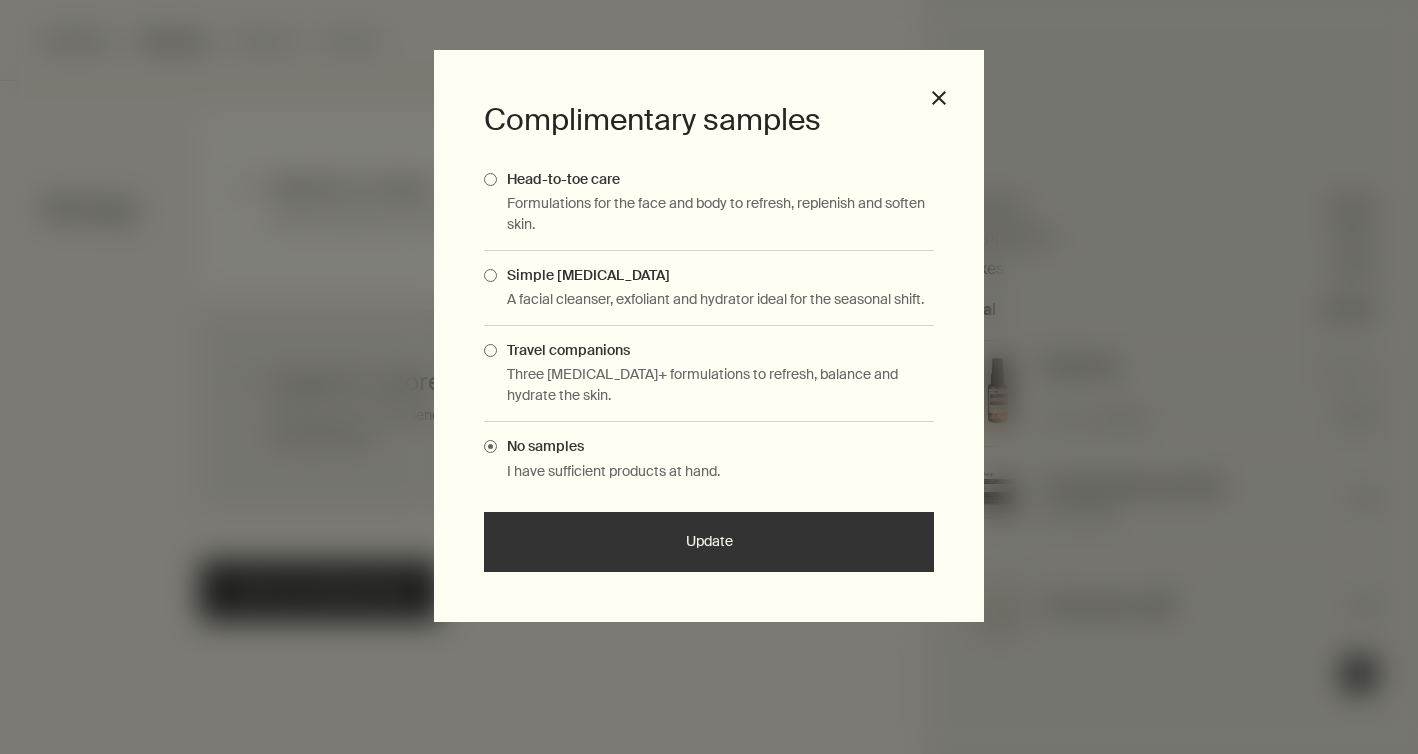 click at bounding box center (490, 179) 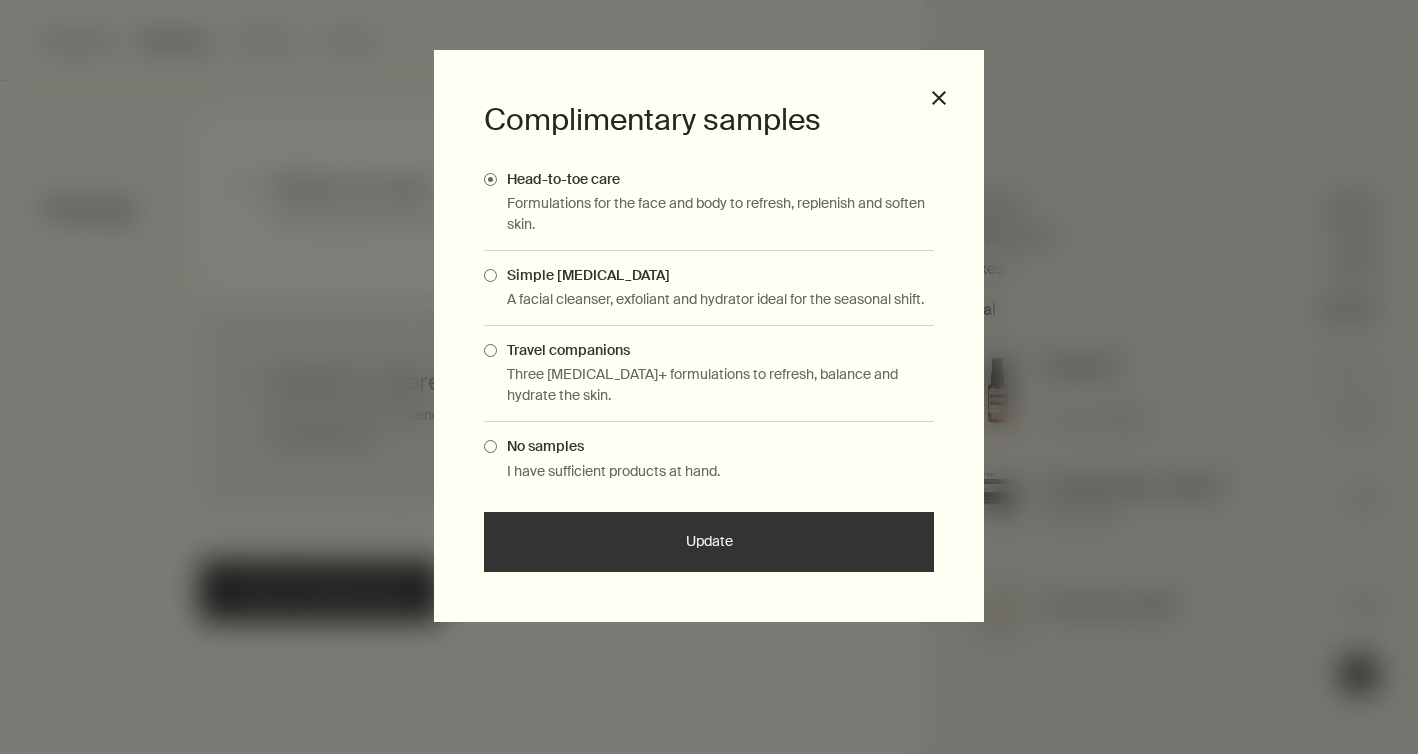 click at bounding box center (490, 275) 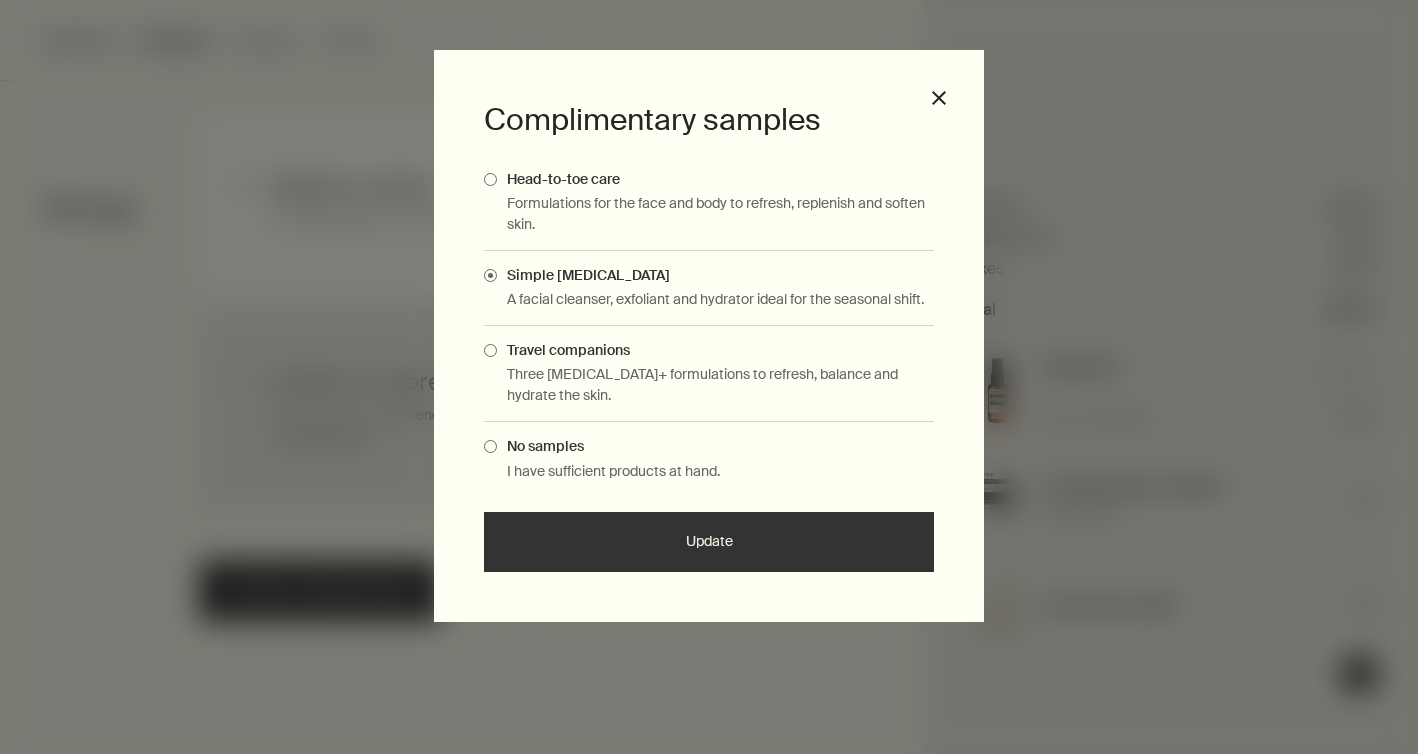 click at bounding box center (490, 179) 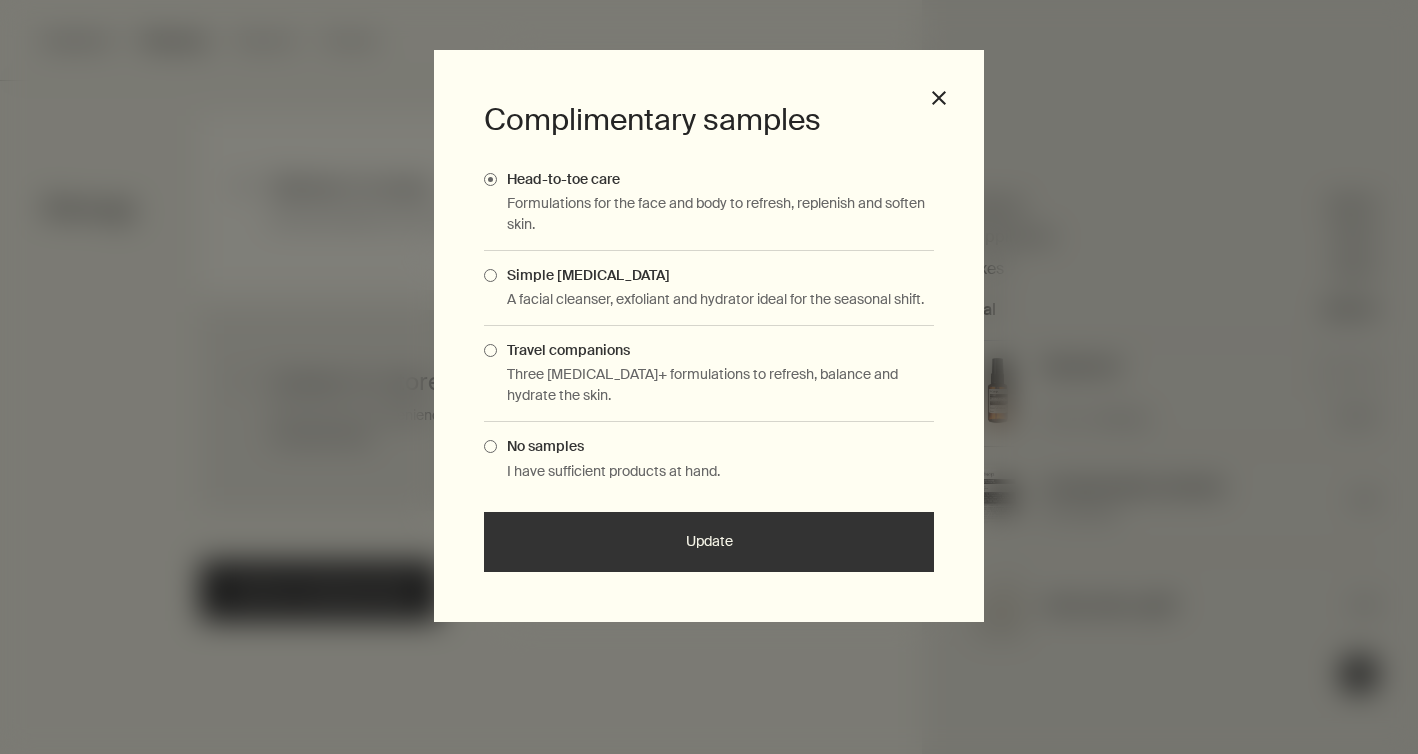 click on "Update" at bounding box center (709, 542) 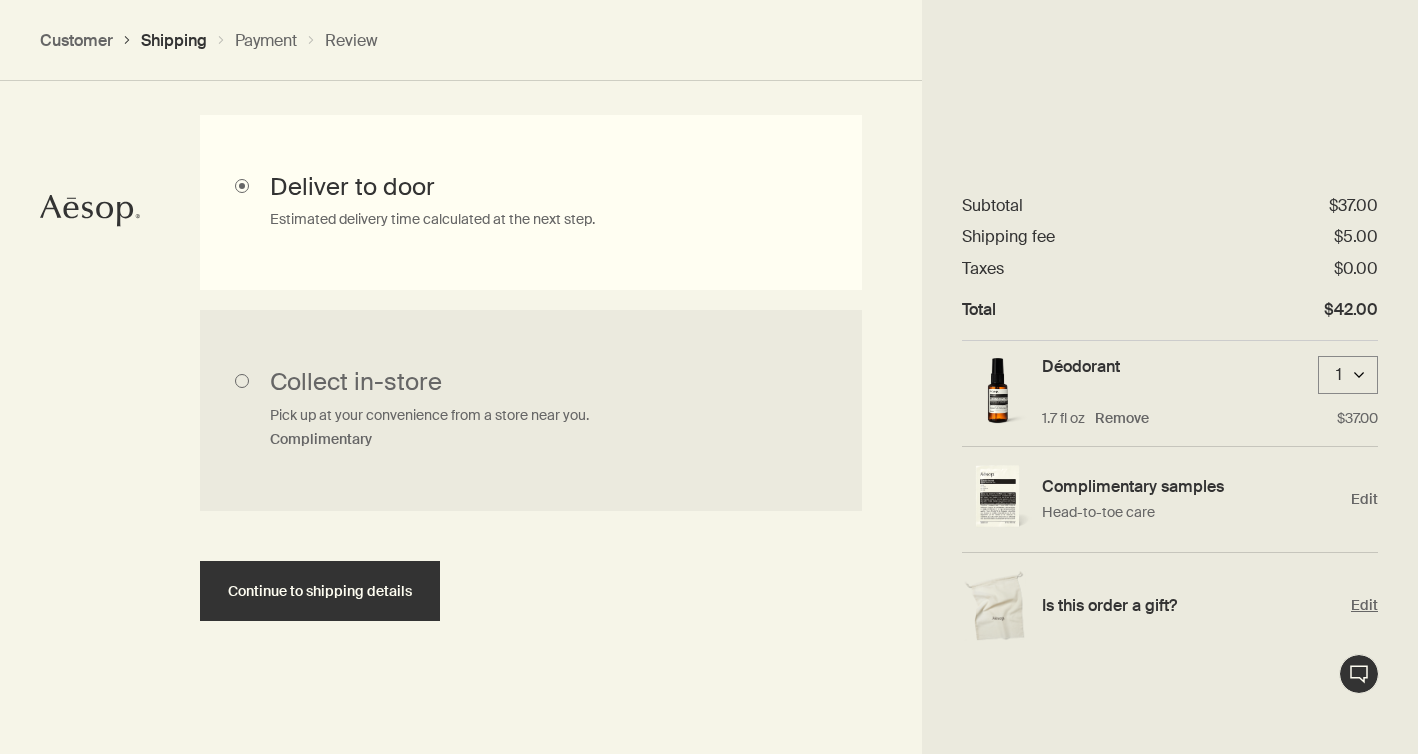 click on "Edit" at bounding box center [1364, 605] 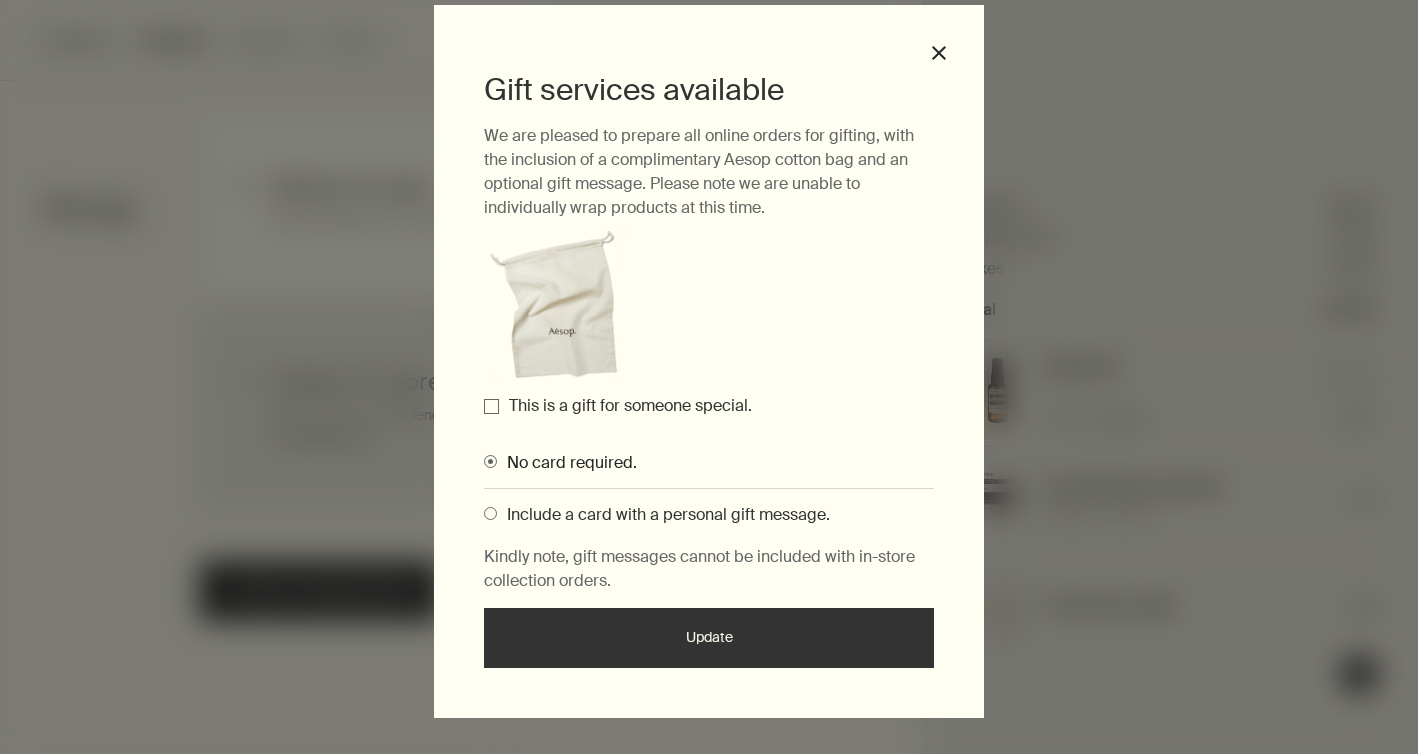scroll, scrollTop: 59, scrollLeft: 0, axis: vertical 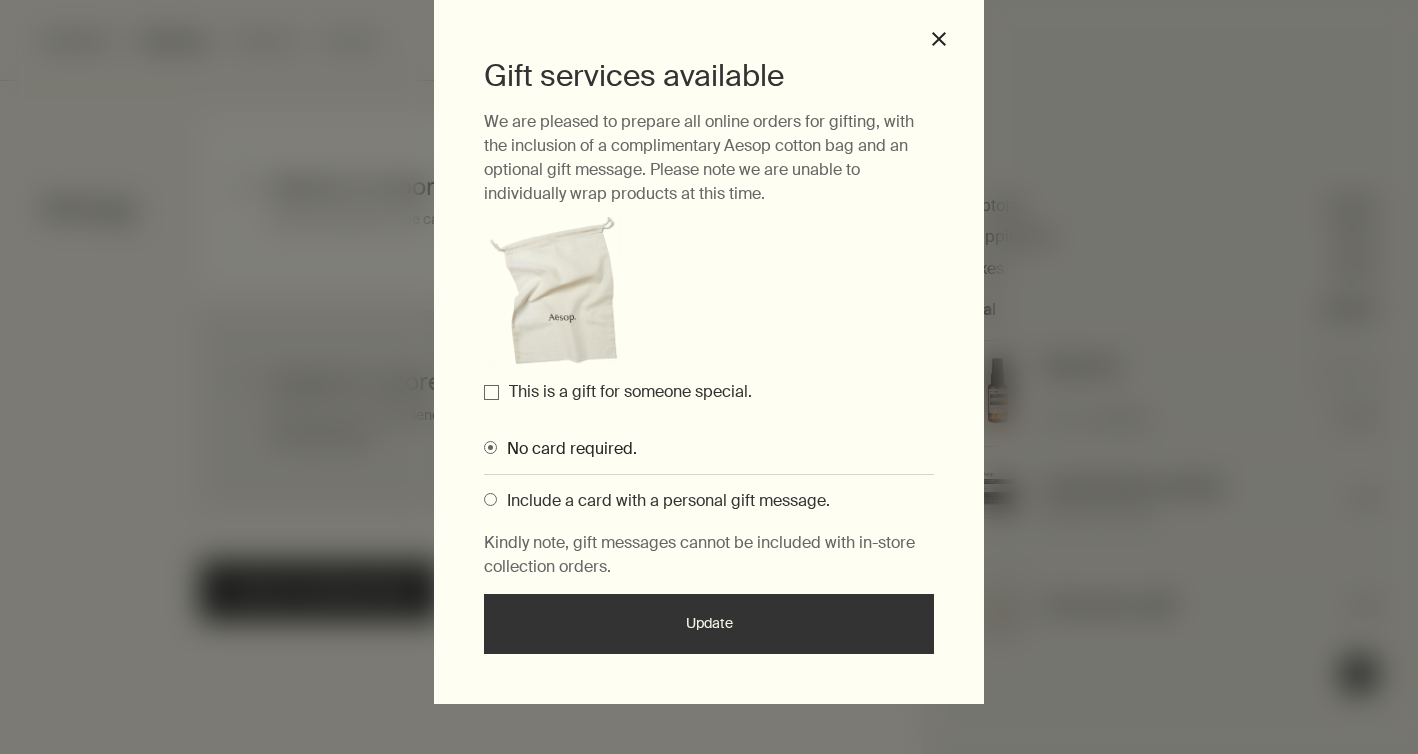 click on "This is a gift for someone special." at bounding box center (630, 391) 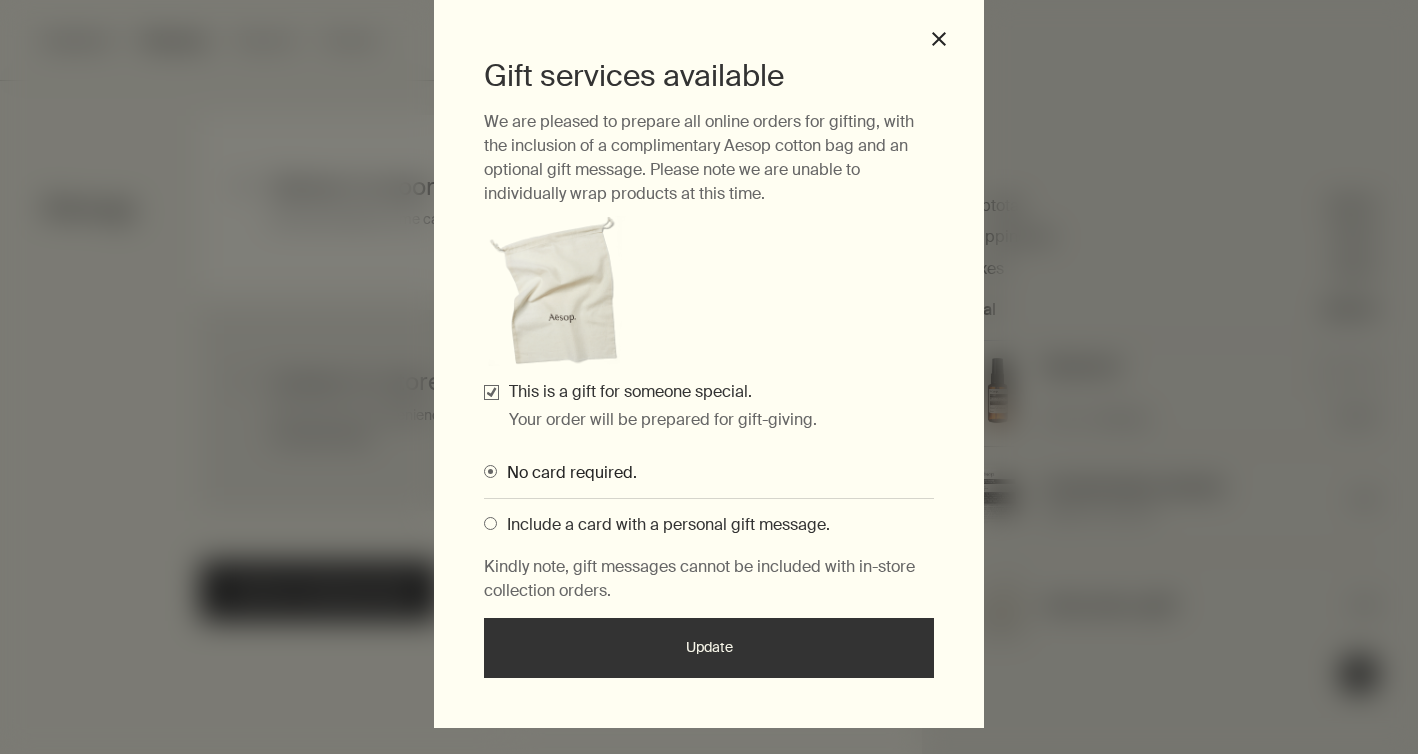 scroll, scrollTop: 83, scrollLeft: 0, axis: vertical 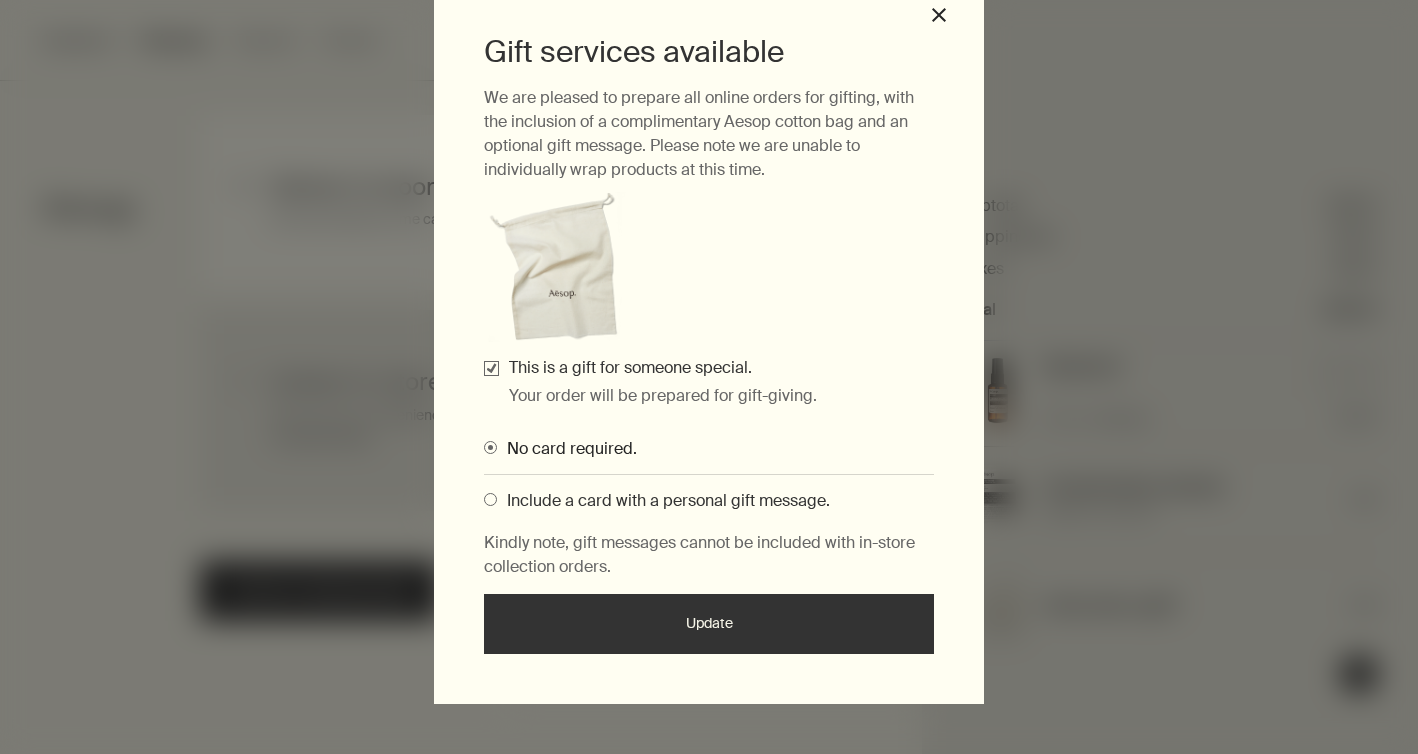 click on "Update" at bounding box center [709, 624] 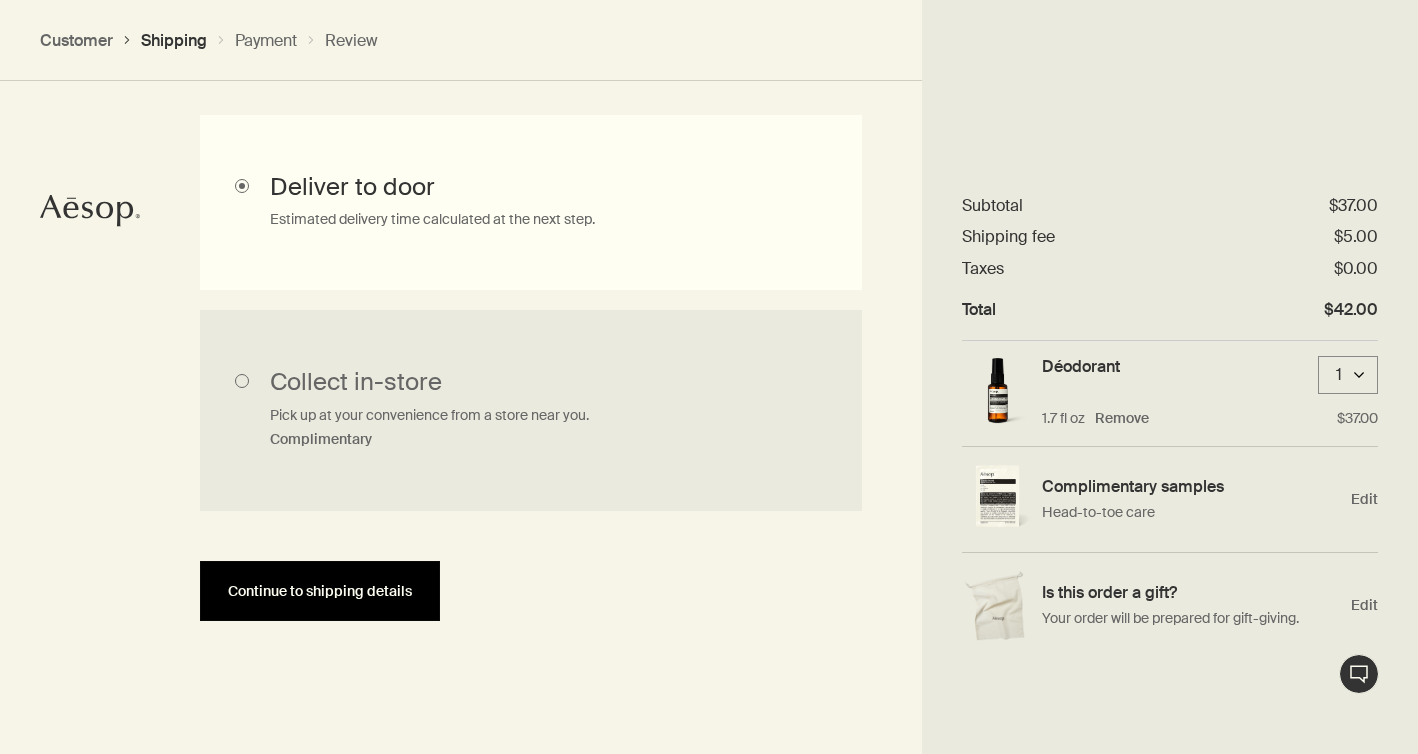 click on "Continue to shipping details" at bounding box center (320, 591) 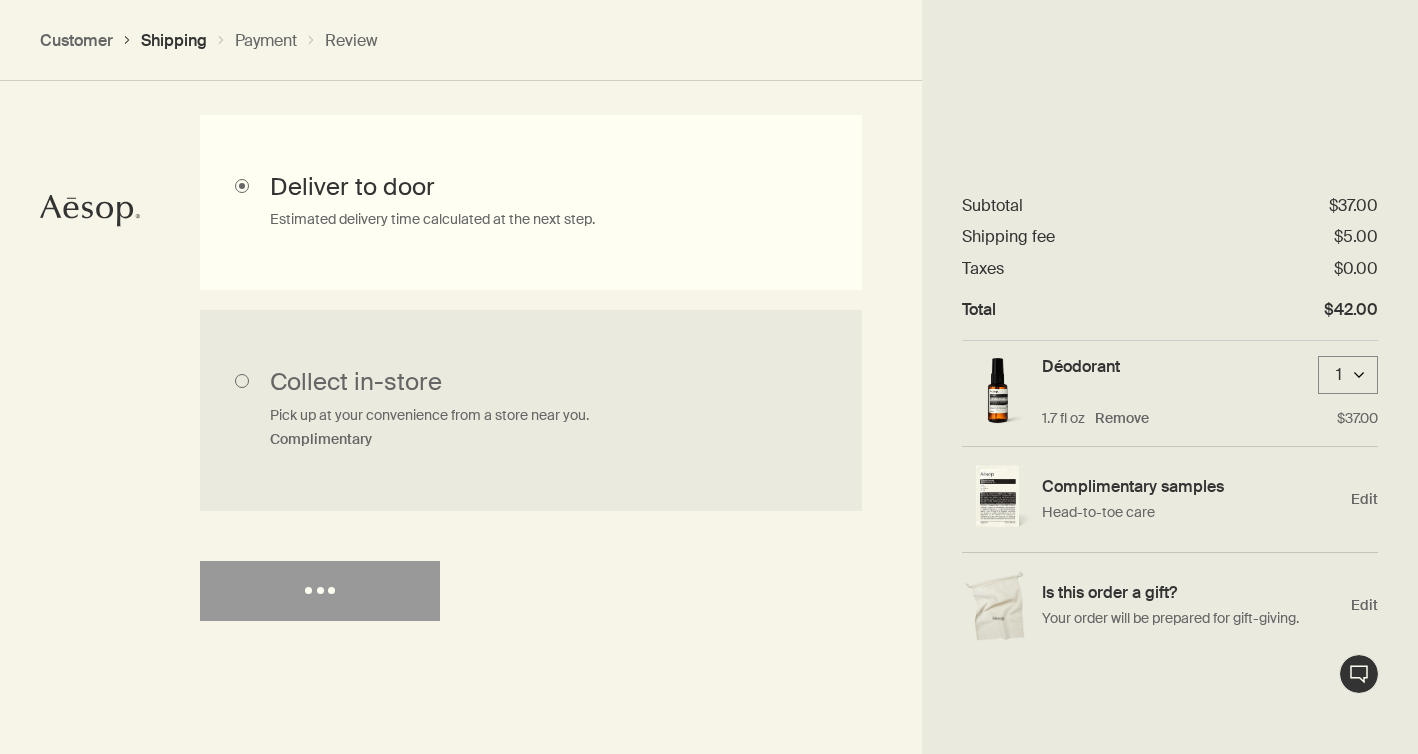 select on "US" 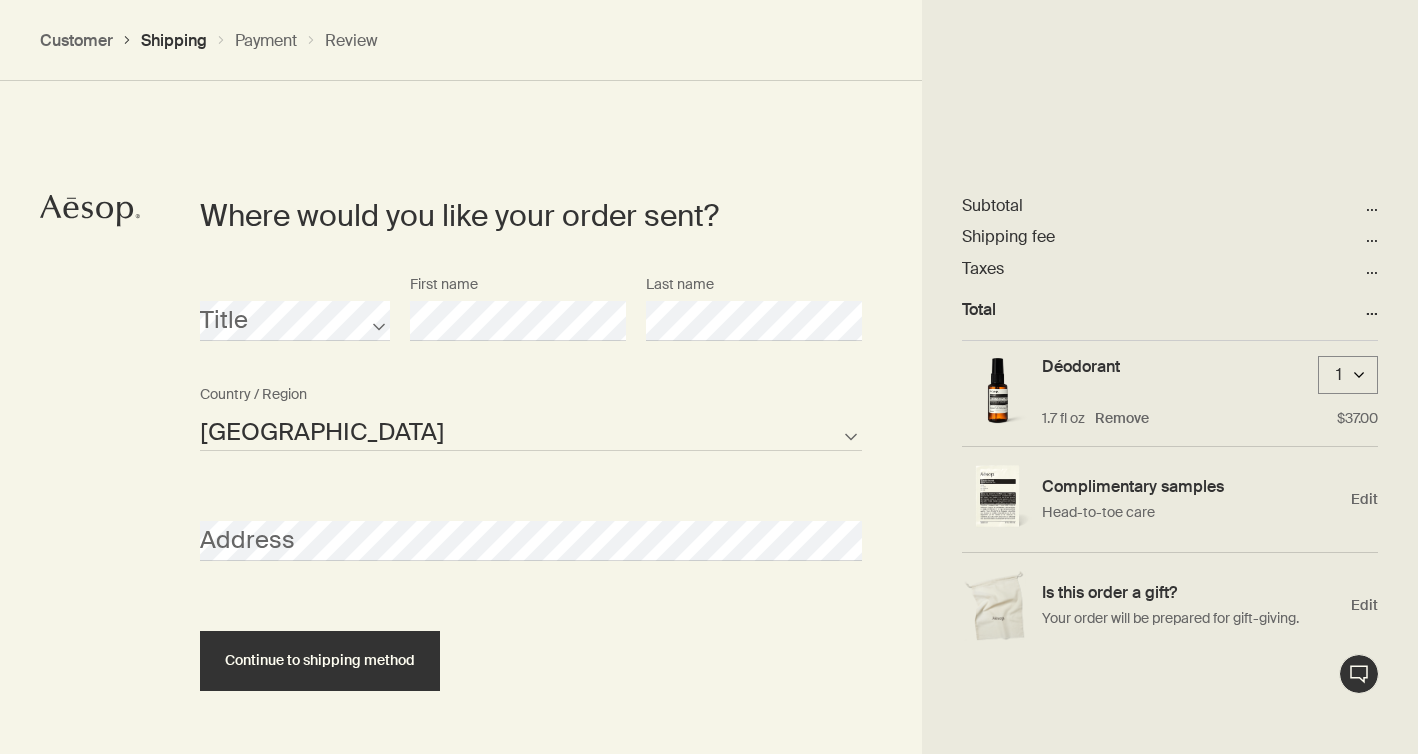 scroll, scrollTop: 865, scrollLeft: 0, axis: vertical 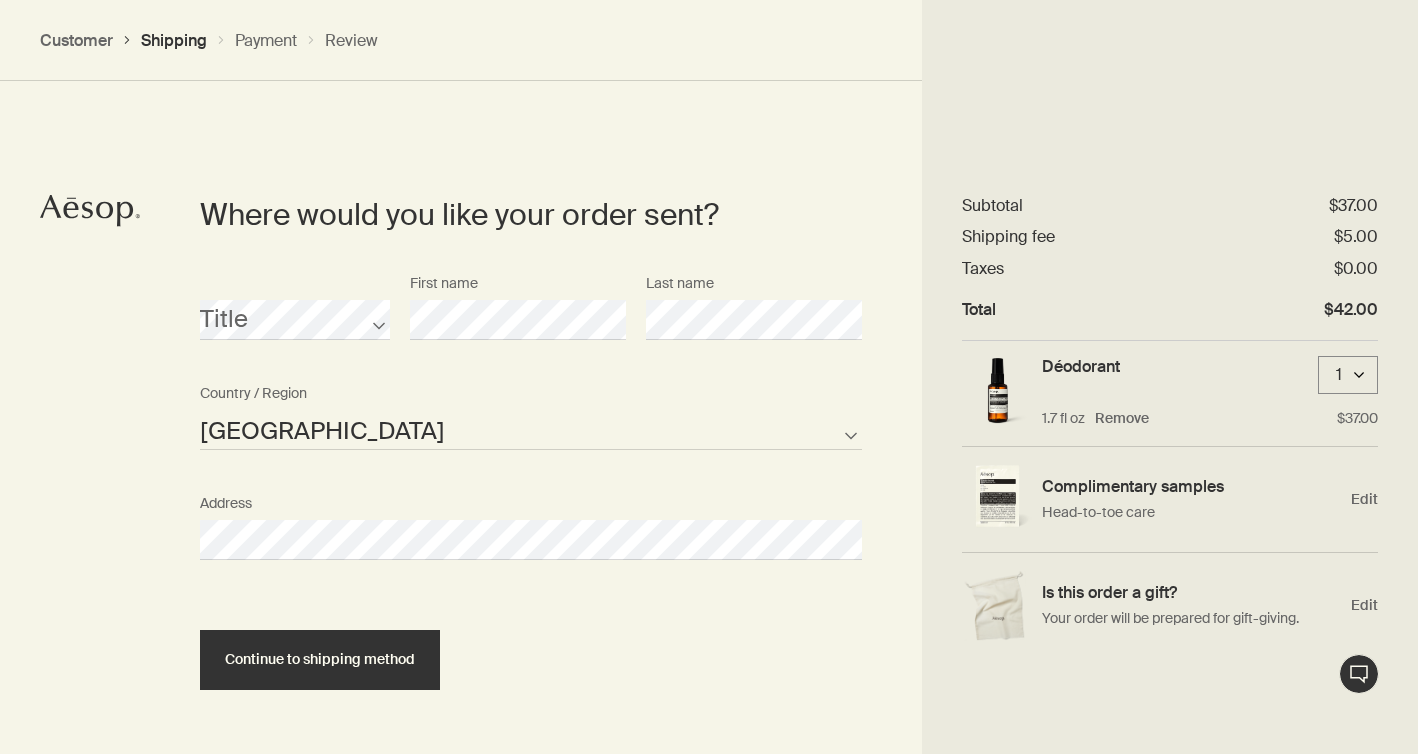 select on "US" 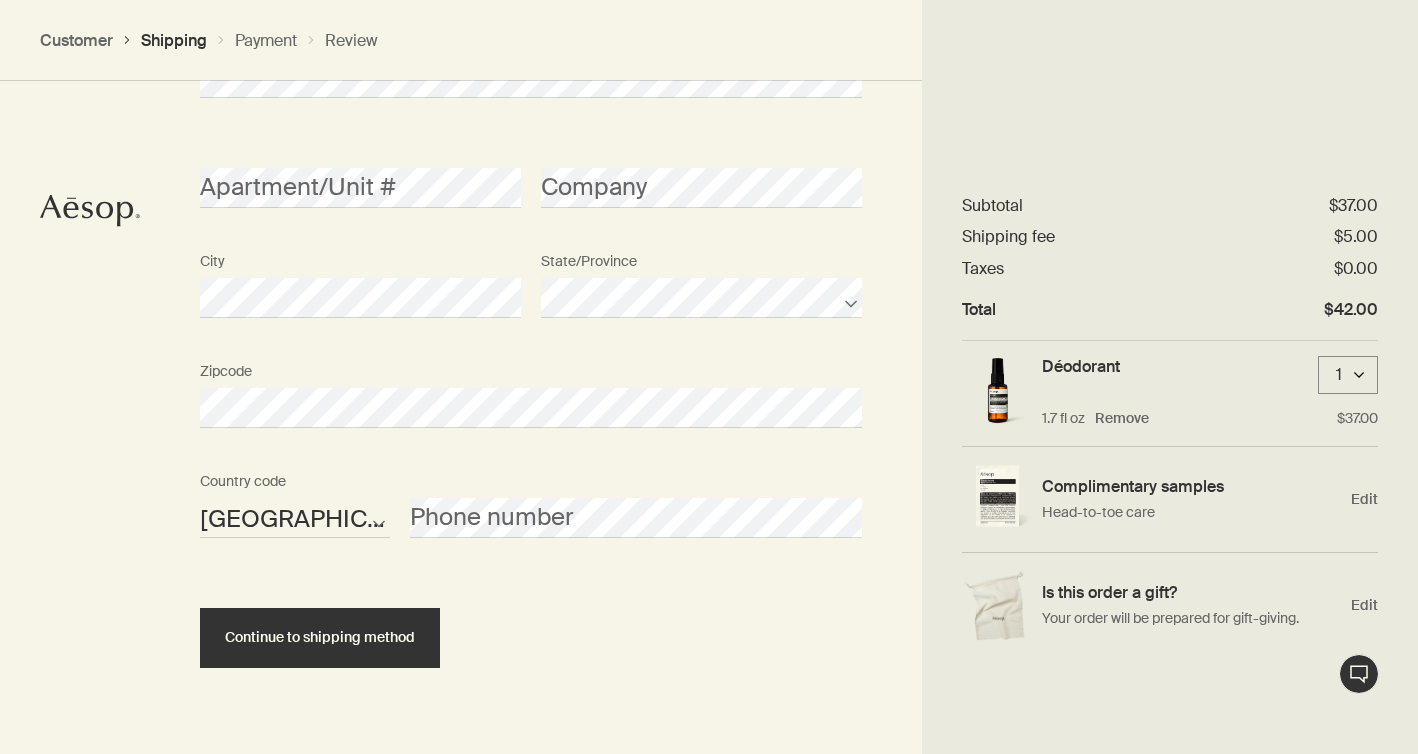 scroll, scrollTop: 1373, scrollLeft: 0, axis: vertical 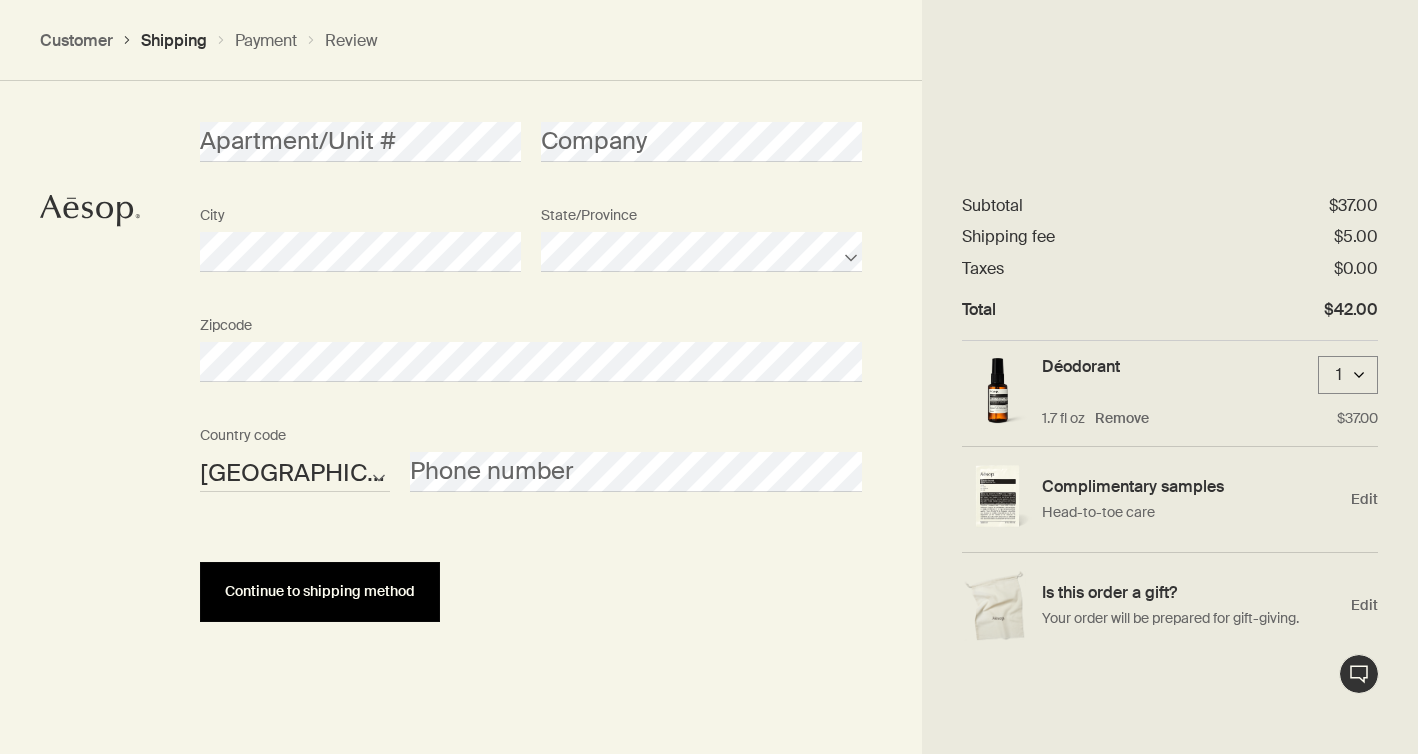click on "Continue to shipping method" at bounding box center (320, 591) 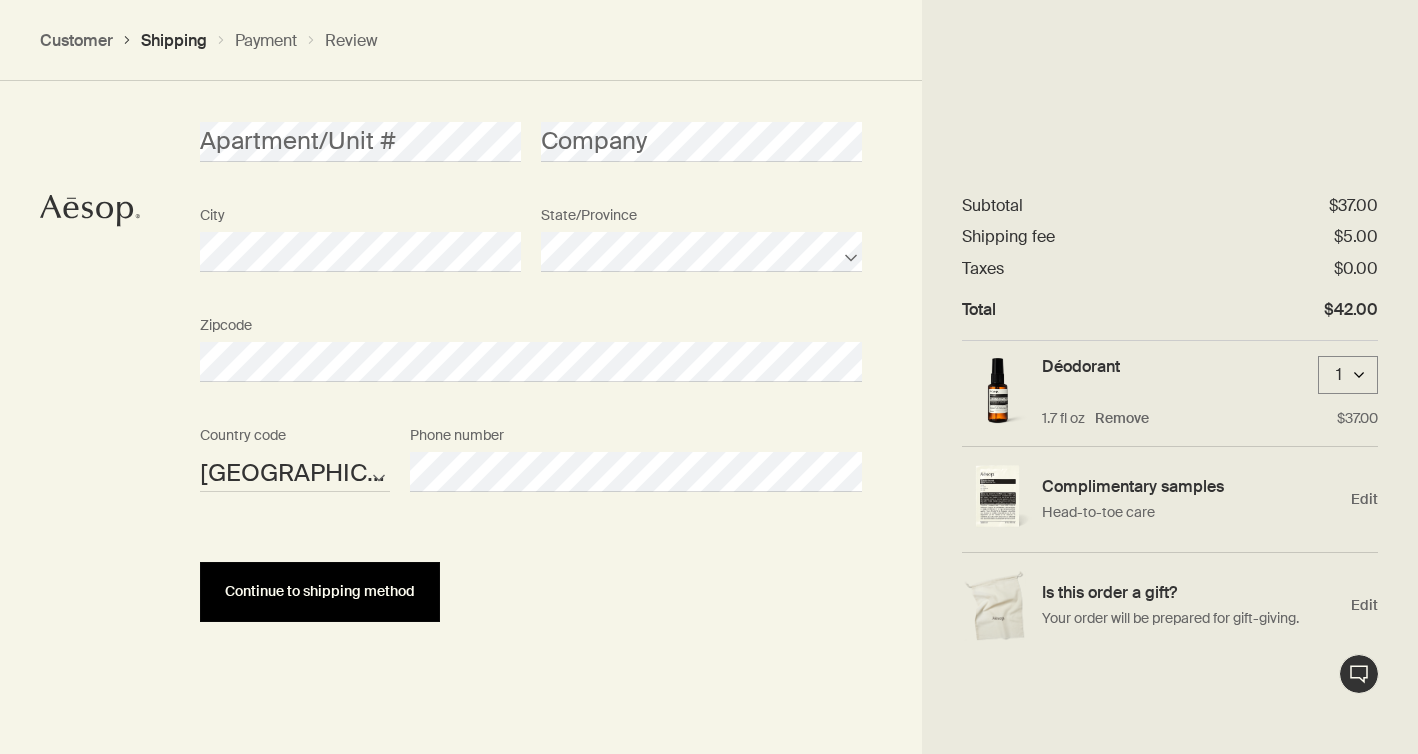 click on "Continue to shipping method" at bounding box center [320, 591] 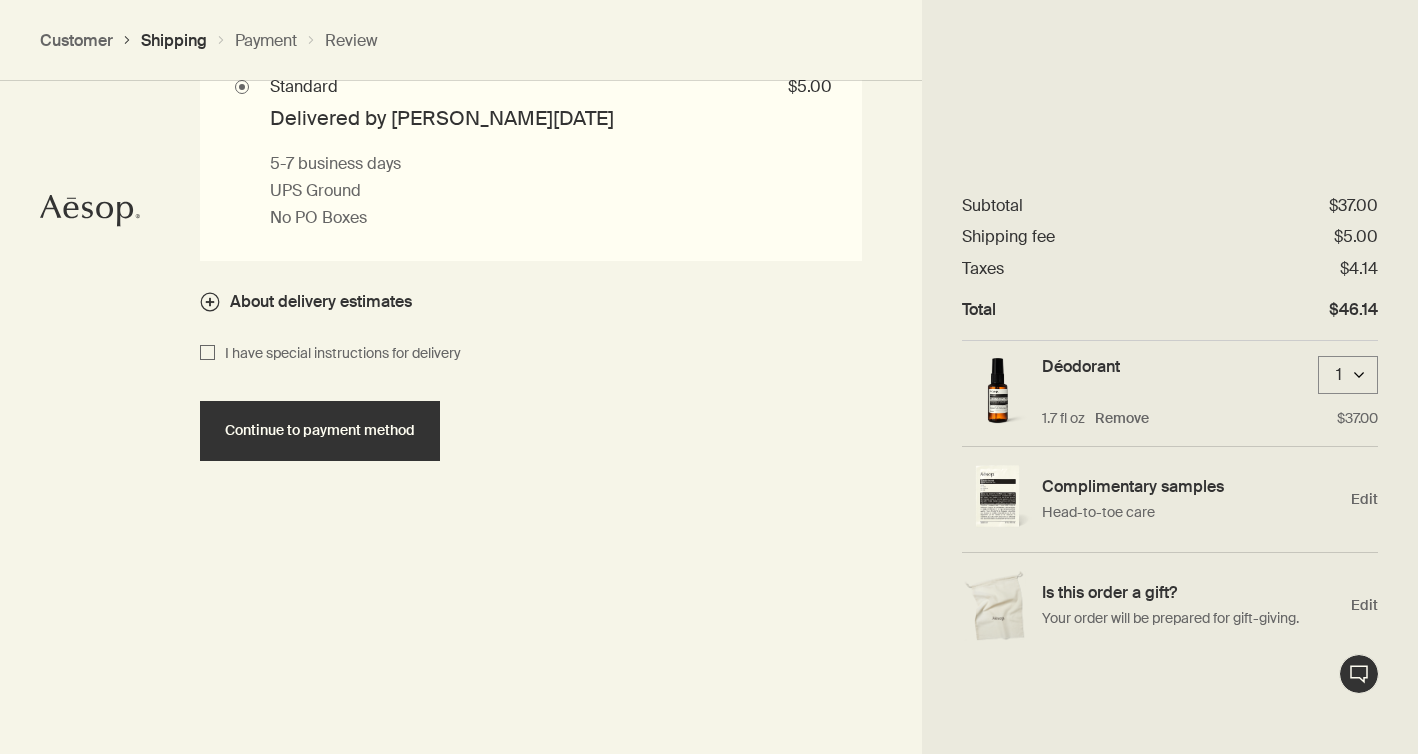 scroll, scrollTop: 2032, scrollLeft: 0, axis: vertical 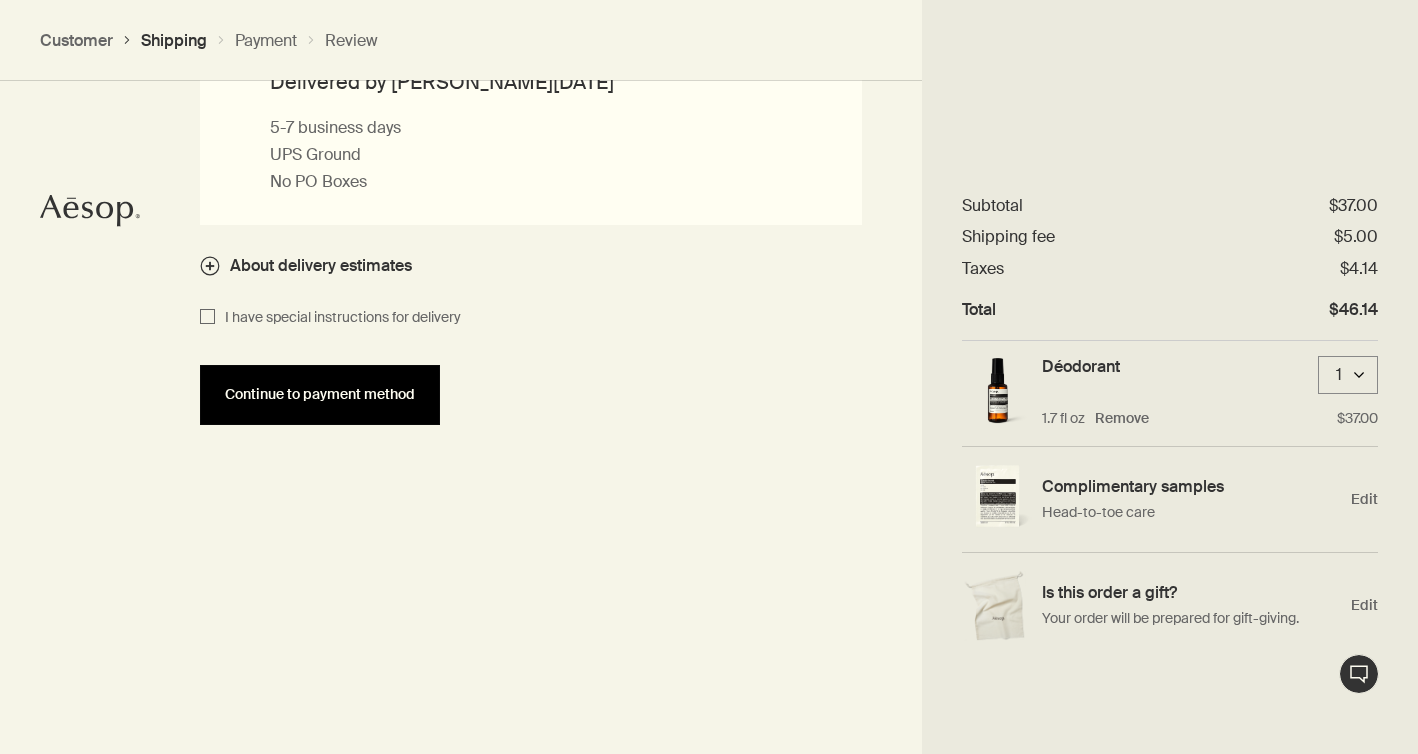 click on "Continue to payment method" at bounding box center [320, 395] 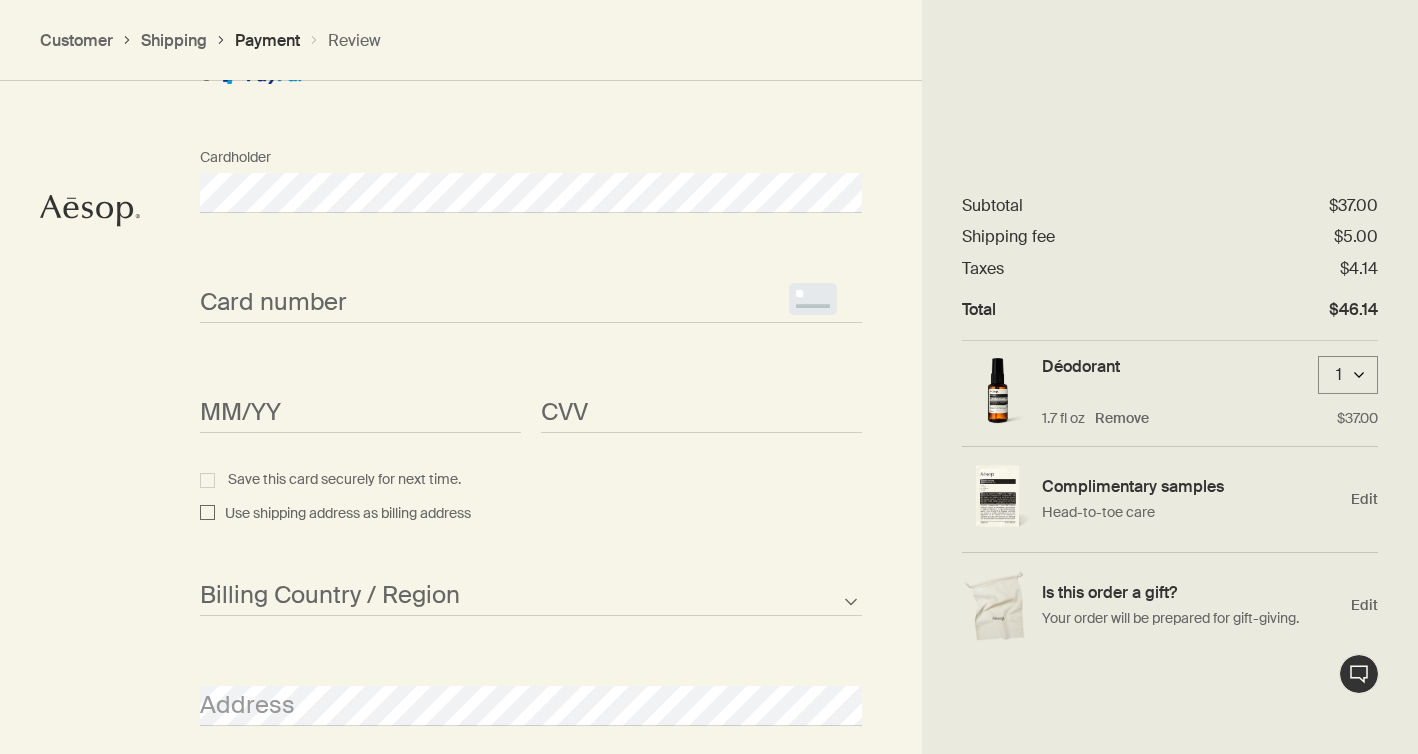 scroll, scrollTop: 1921, scrollLeft: 0, axis: vertical 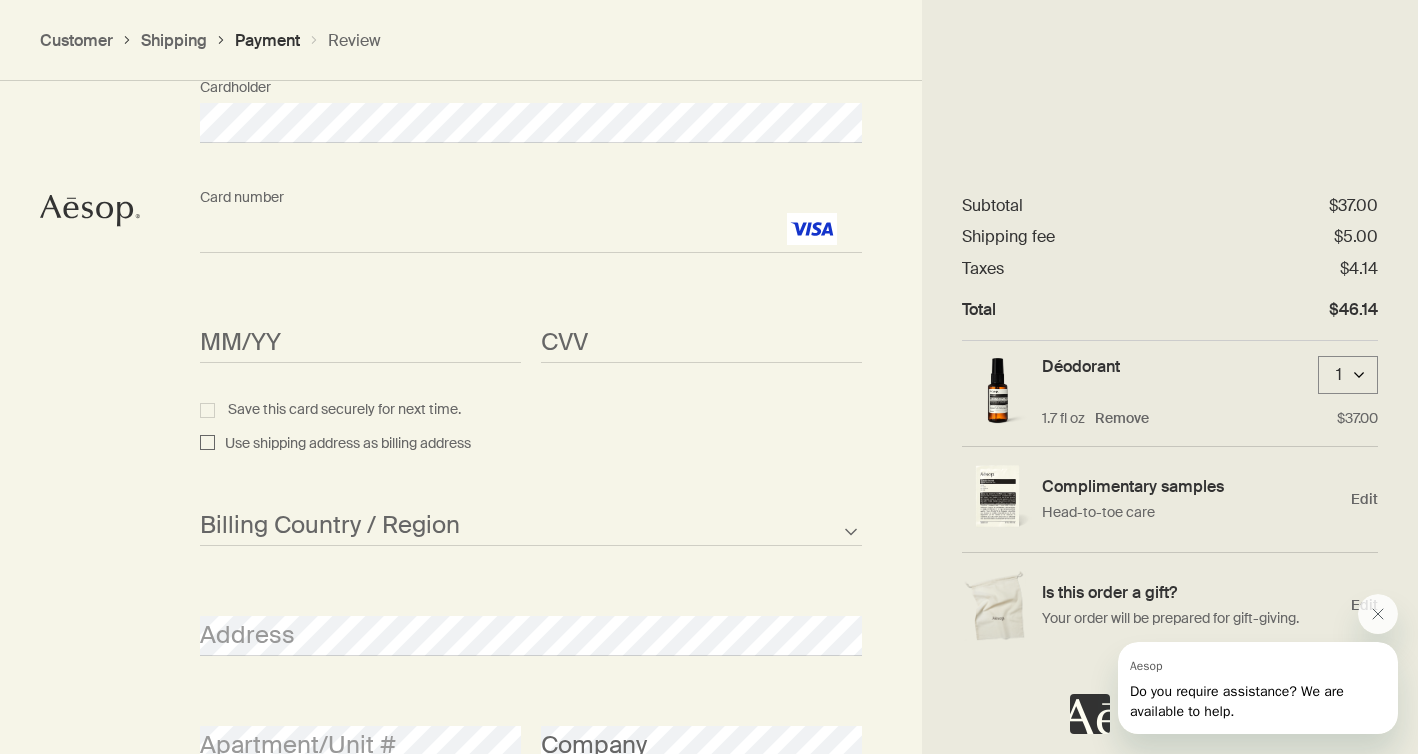 click on "MM/YY <p>Your browser does not support iframes.</p>" at bounding box center [360, 325] 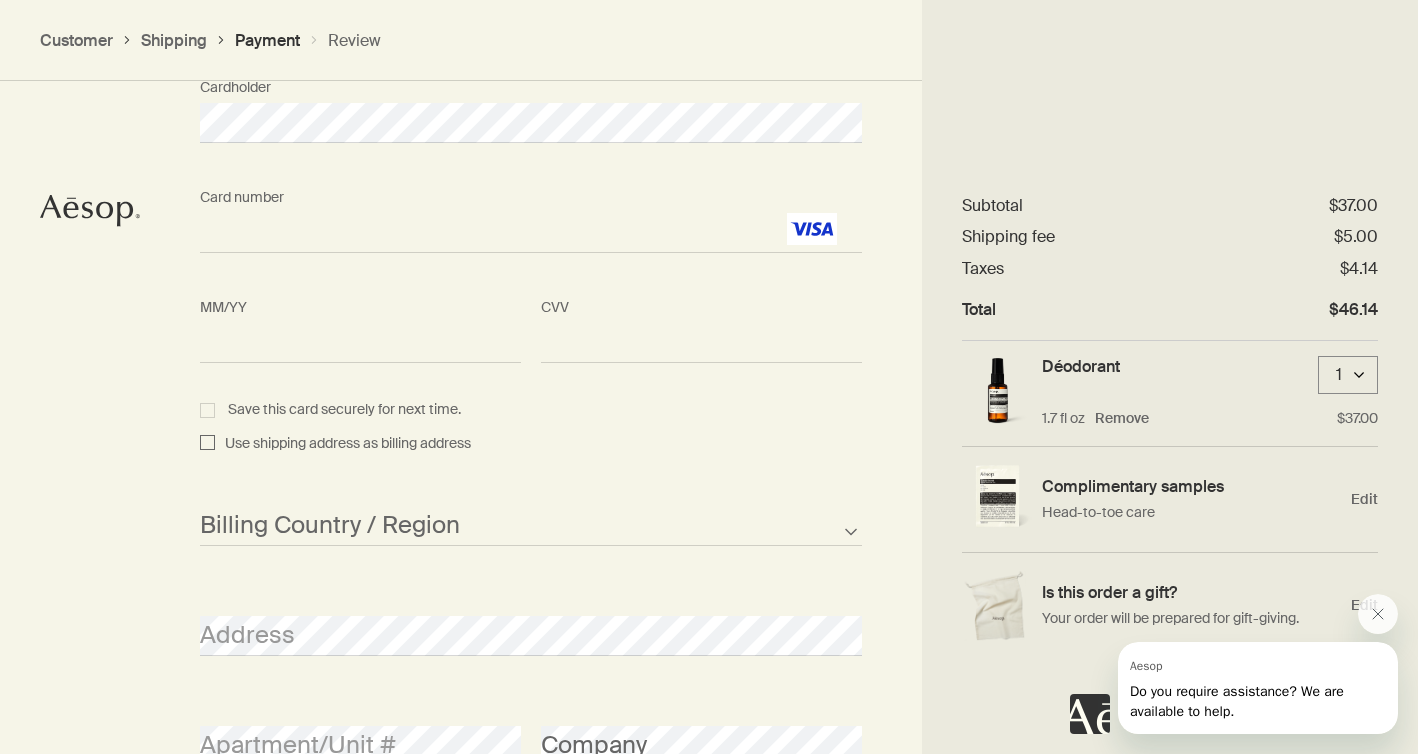 click on "Use shipping address as billing address" at bounding box center (343, 444) 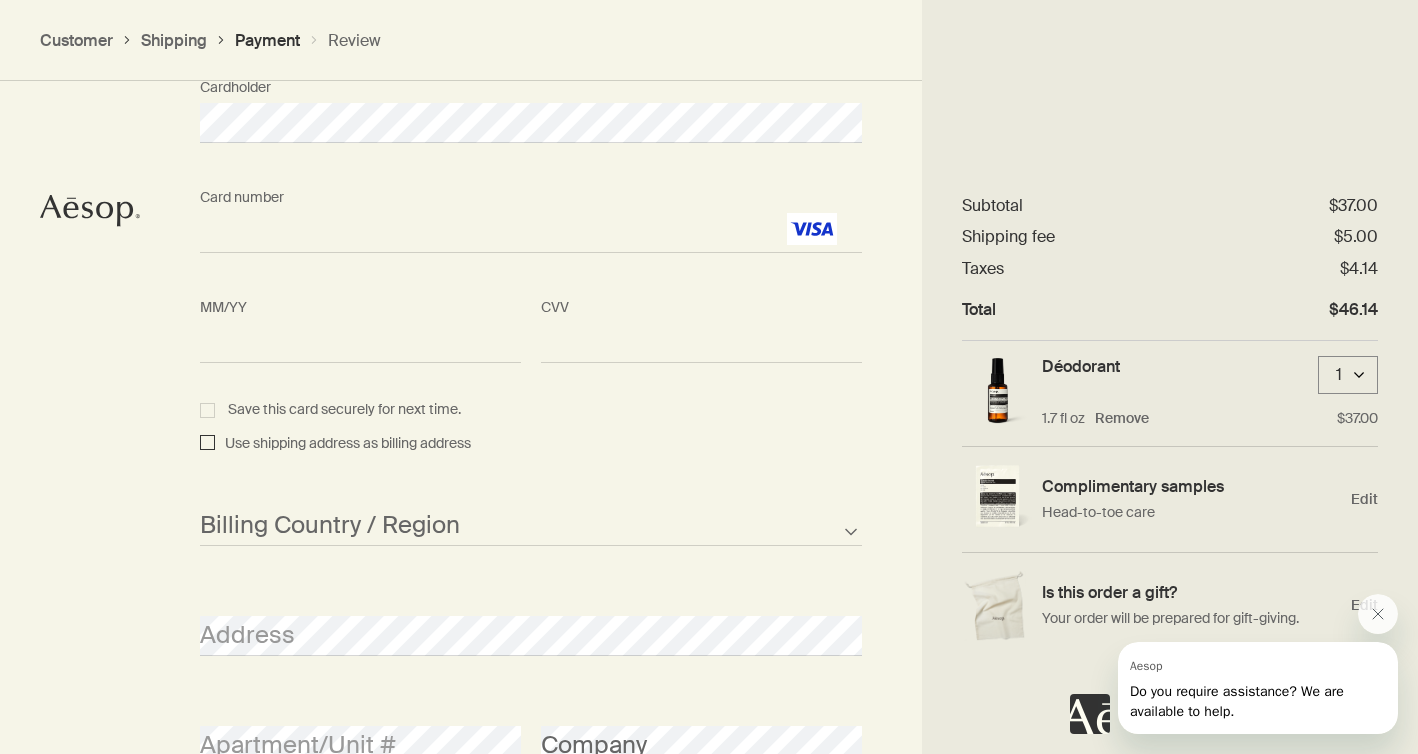 click on "Use shipping address as billing address" at bounding box center [207, 444] 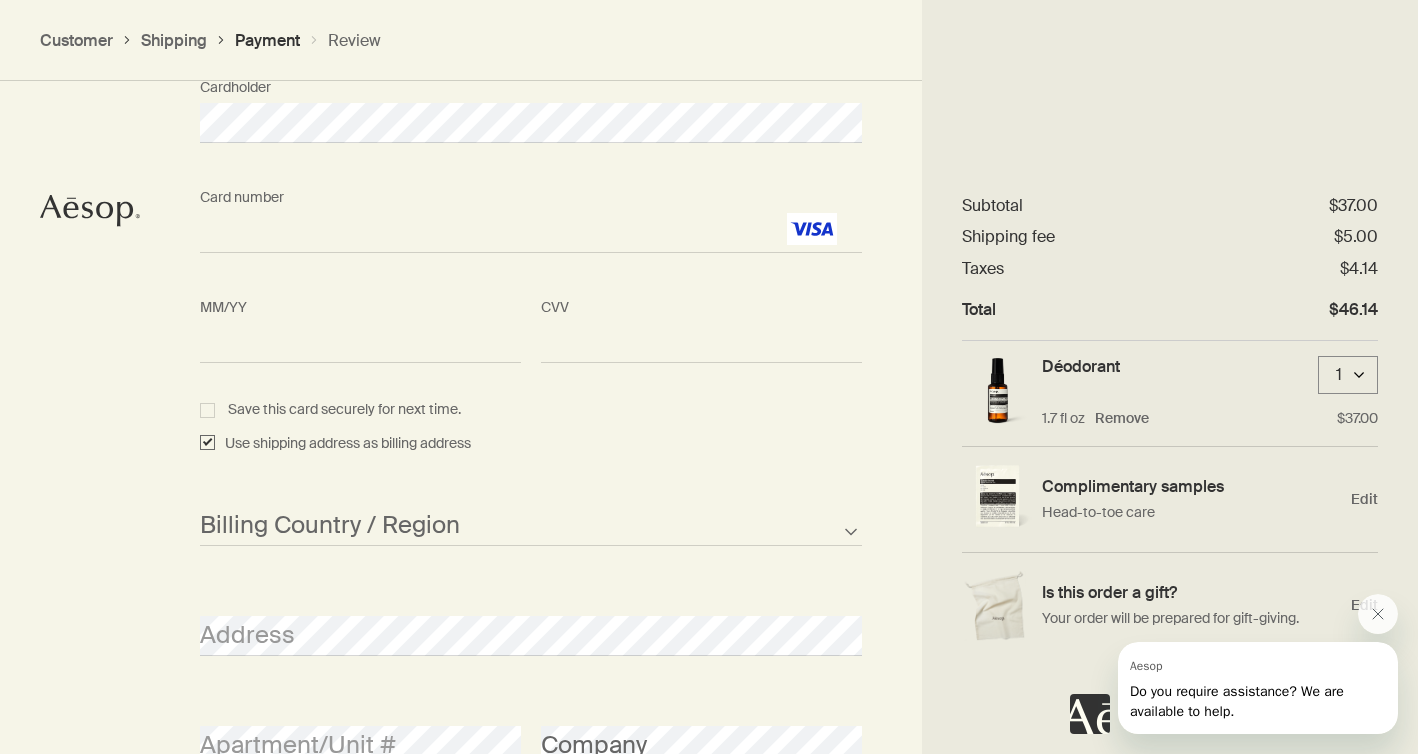 checkbox on "true" 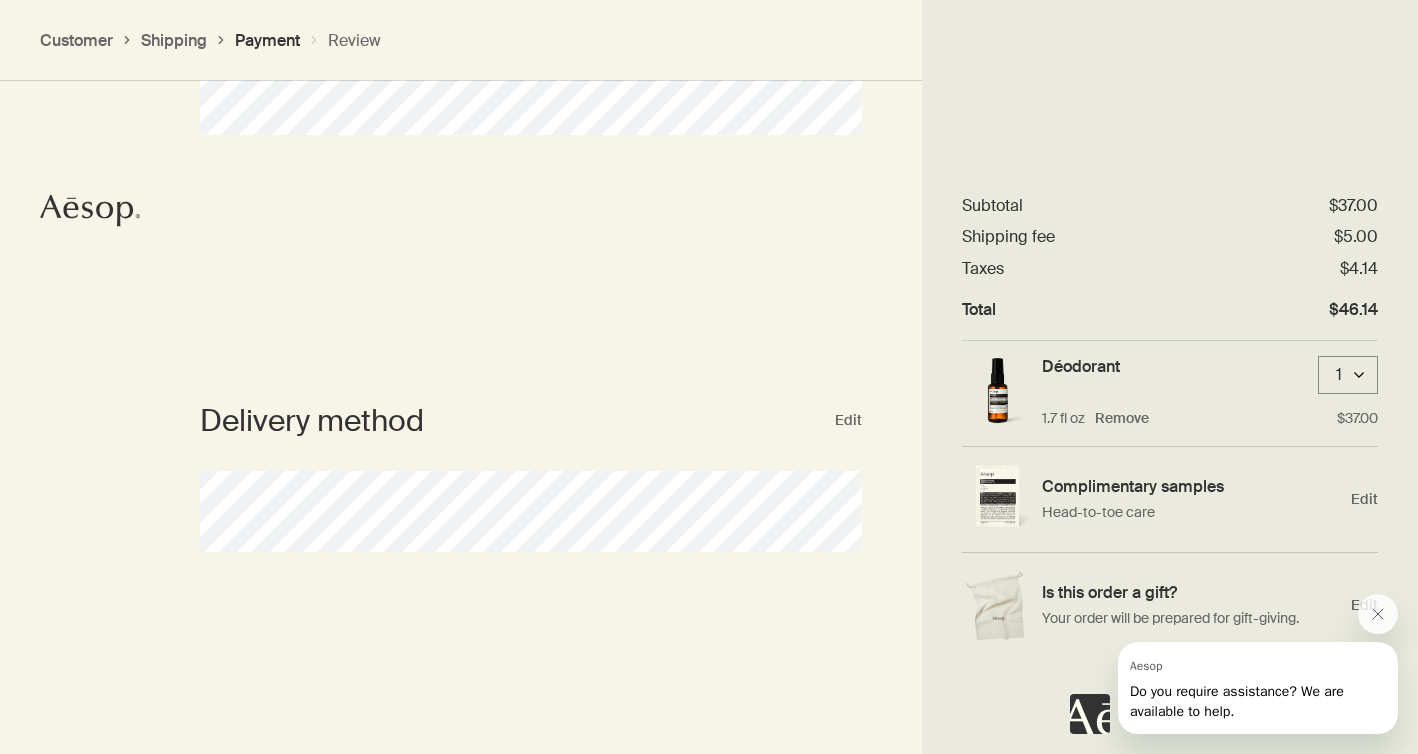 scroll, scrollTop: 0, scrollLeft: 0, axis: both 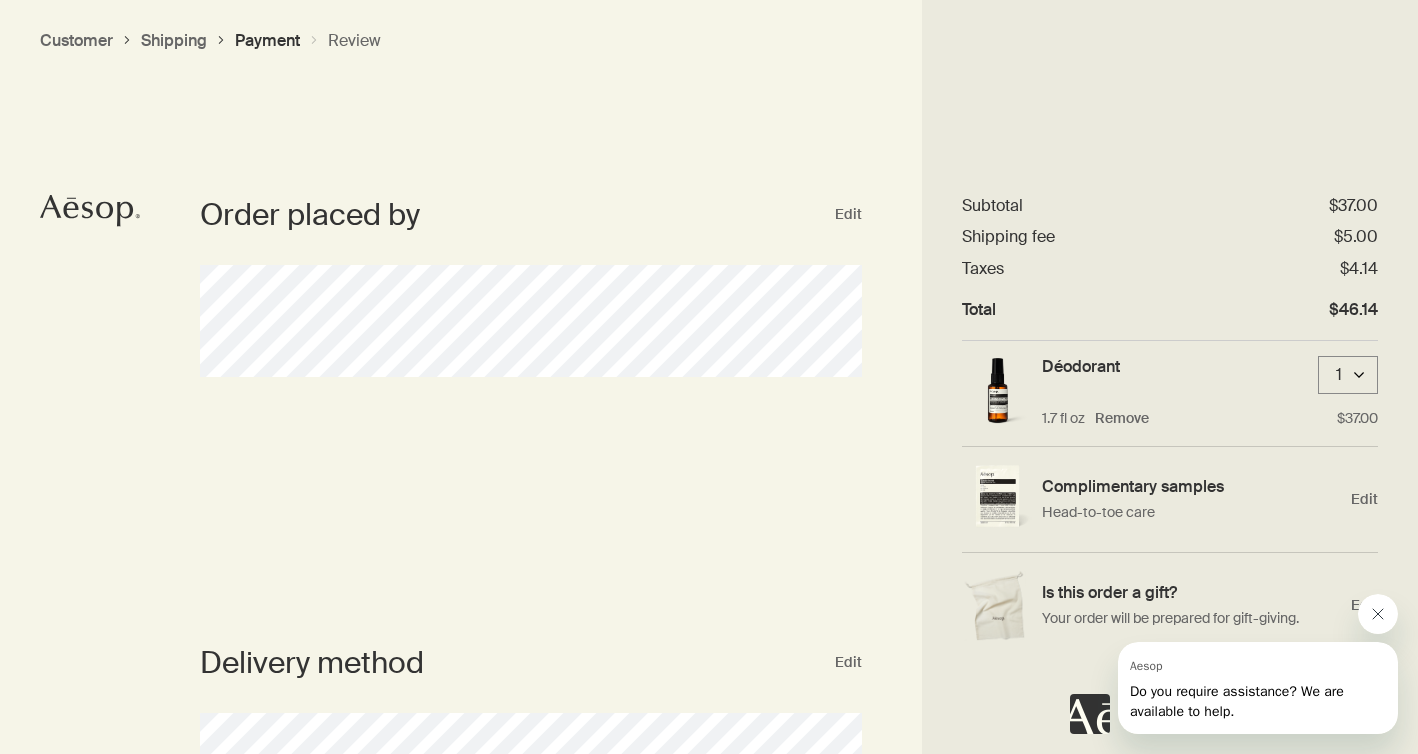 click 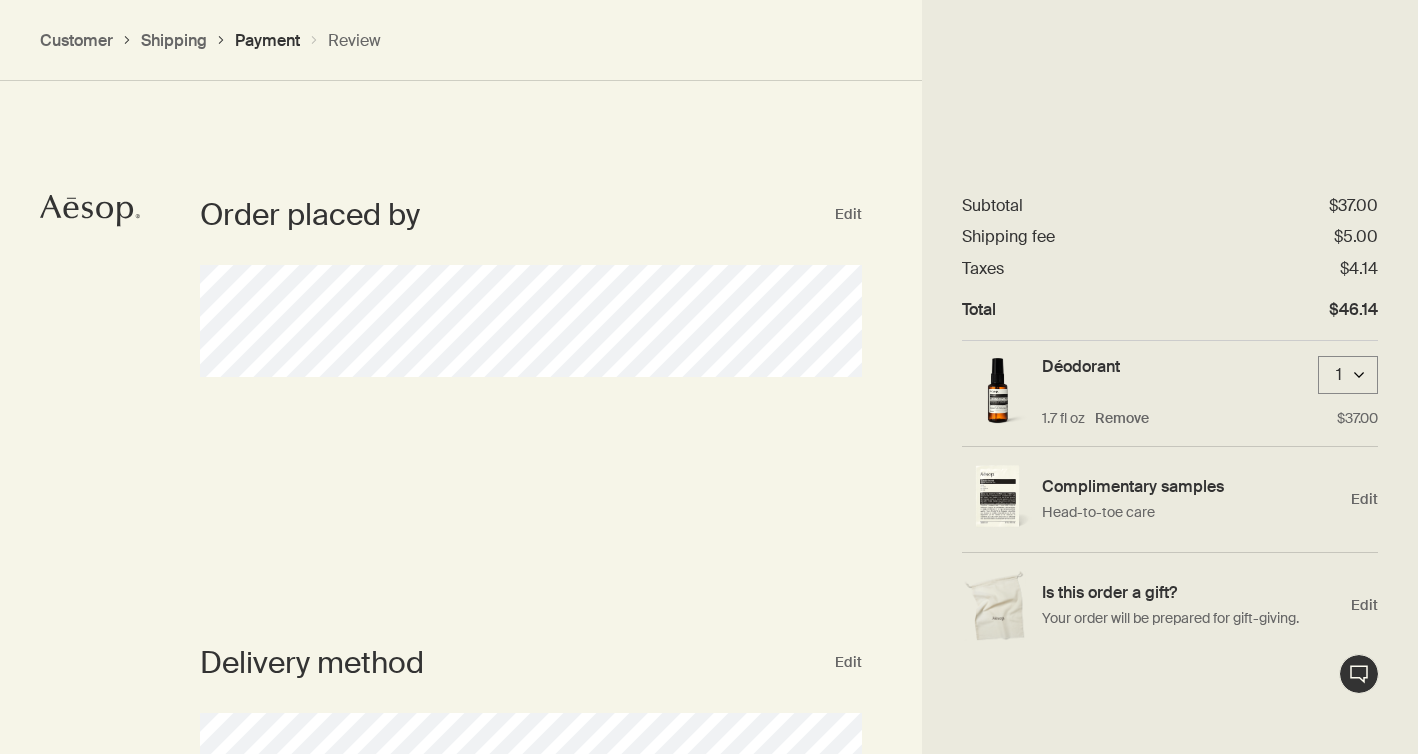 scroll, scrollTop: 1836, scrollLeft: 0, axis: vertical 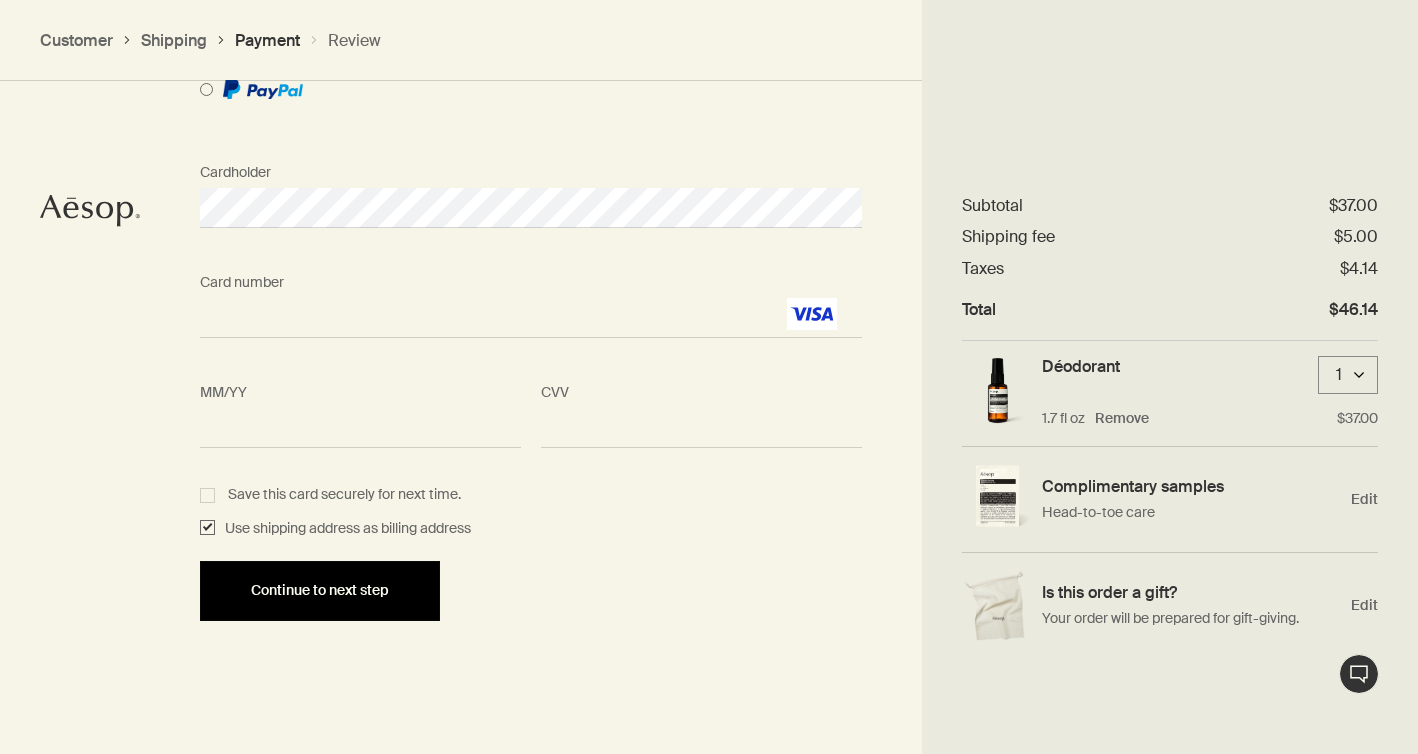 click on "Continue to next step" at bounding box center [320, 591] 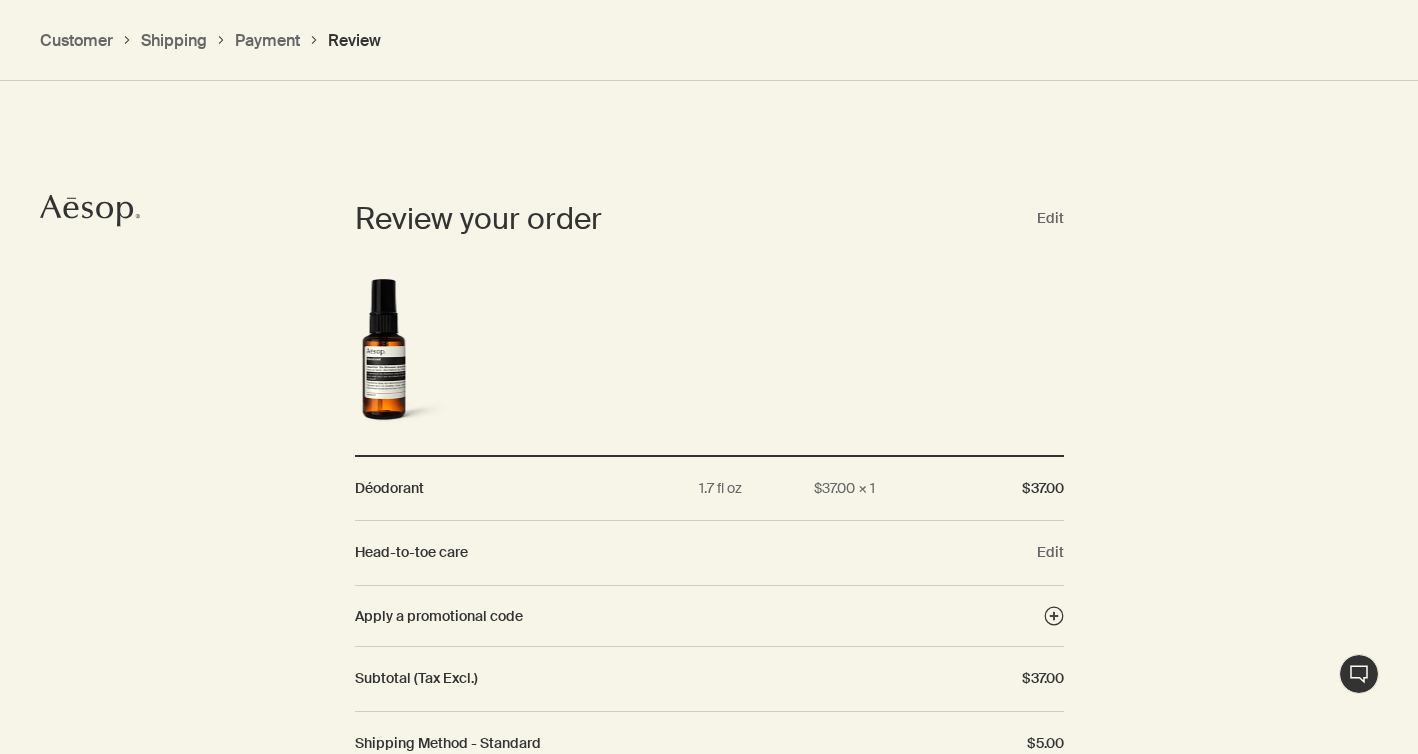 scroll, scrollTop: 1839, scrollLeft: 0, axis: vertical 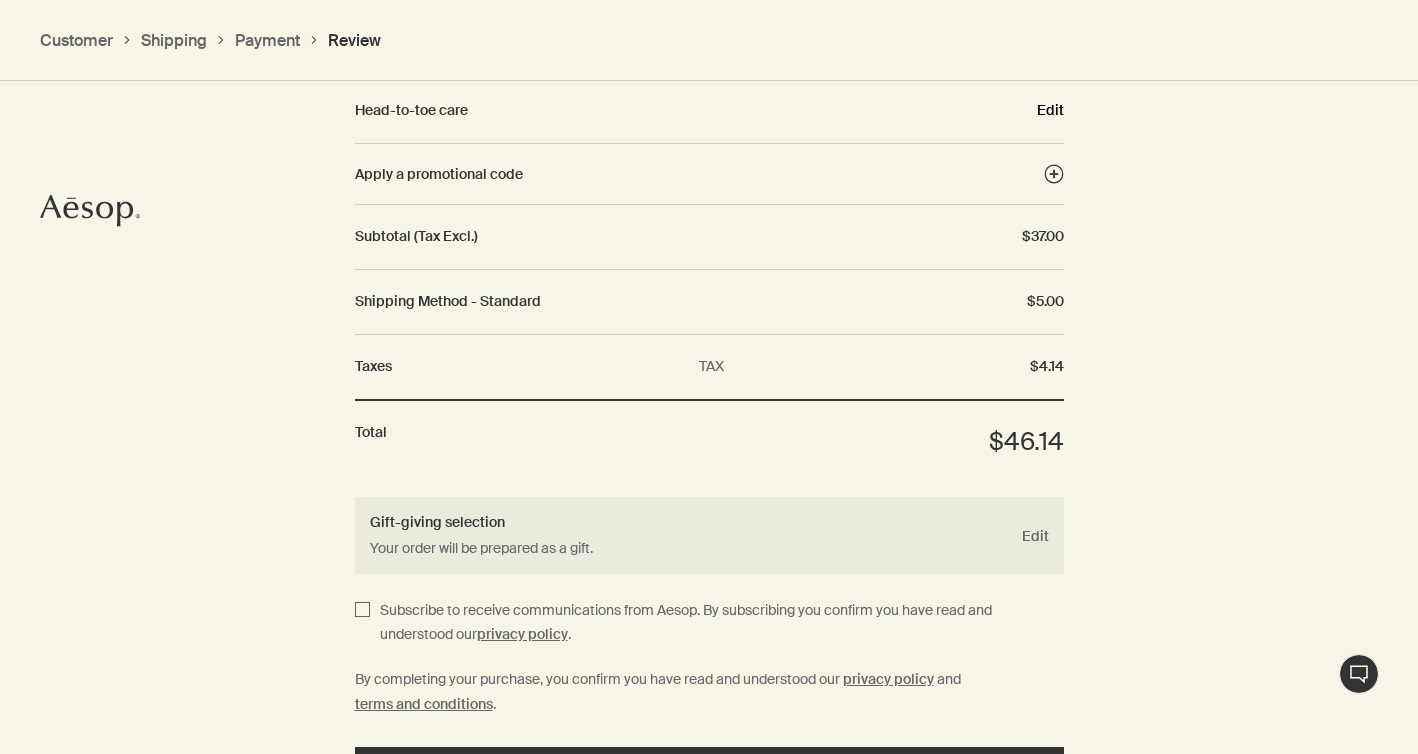click on "Edit" at bounding box center (1050, 110) 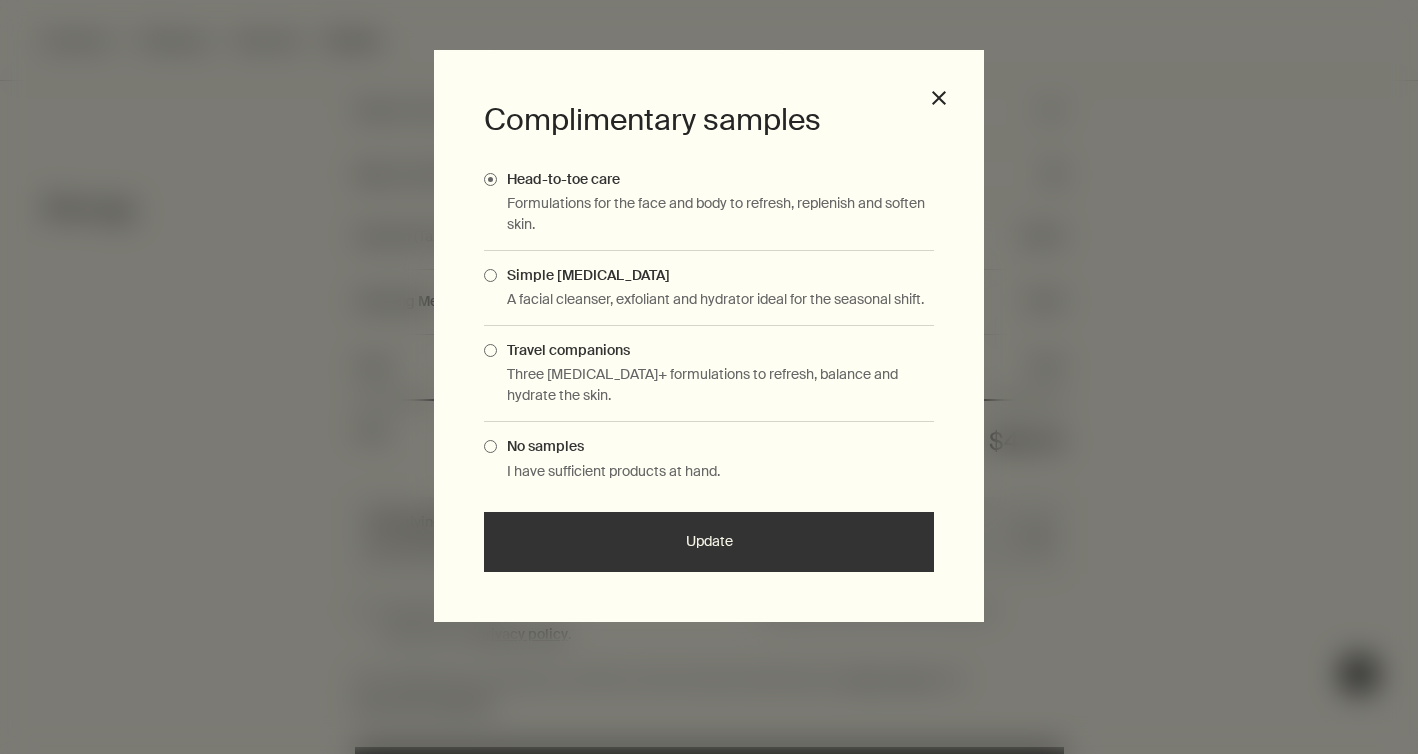 click on "Complimentary samples Head-to-toe care Formulations for the face and body to refresh, replenish and soften skin. Simple skin care A facial cleanser, exfoliant and hydrator ideal for the seasonal shift. Travel companions Three Skin Care+ formulations to refresh, balance and hydrate the skin. No samples I have sufficient products at hand. Update close" at bounding box center (709, 377) 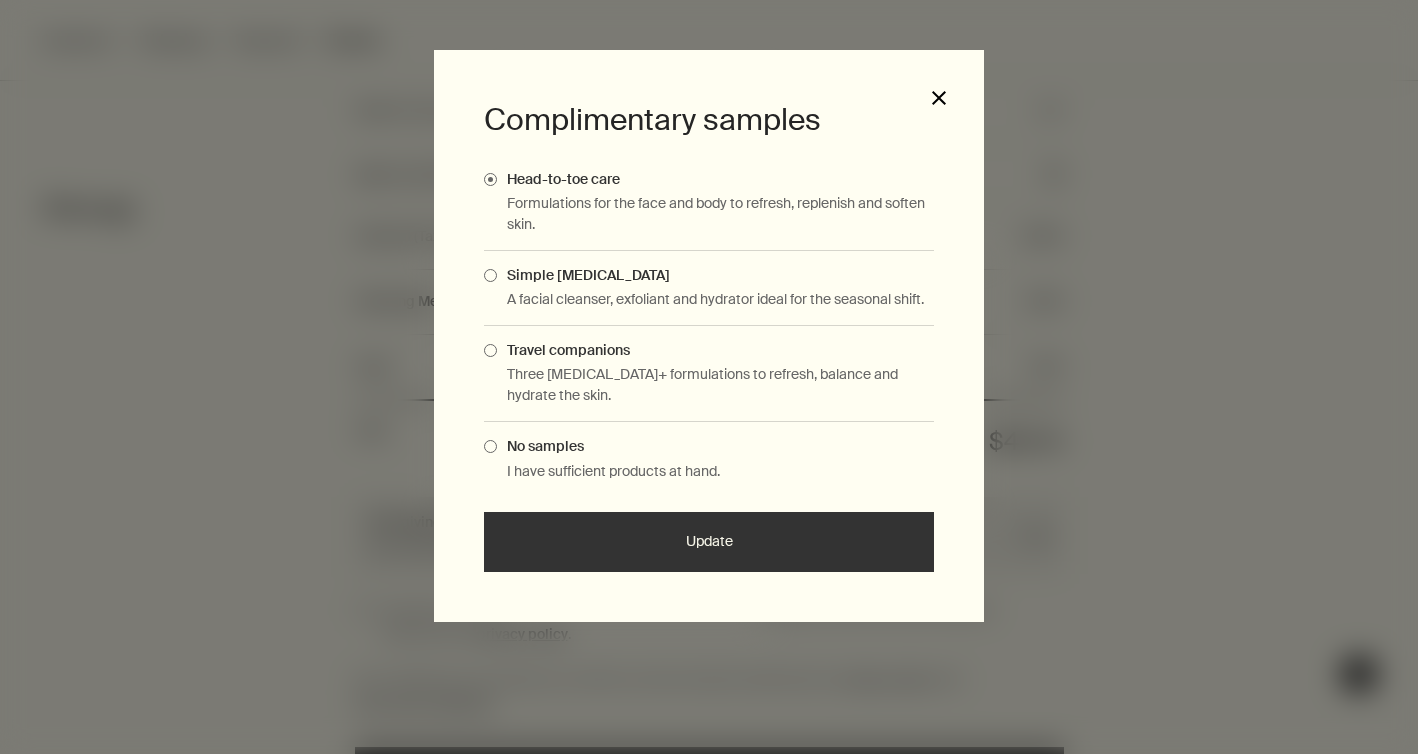 click on "close" at bounding box center (939, 98) 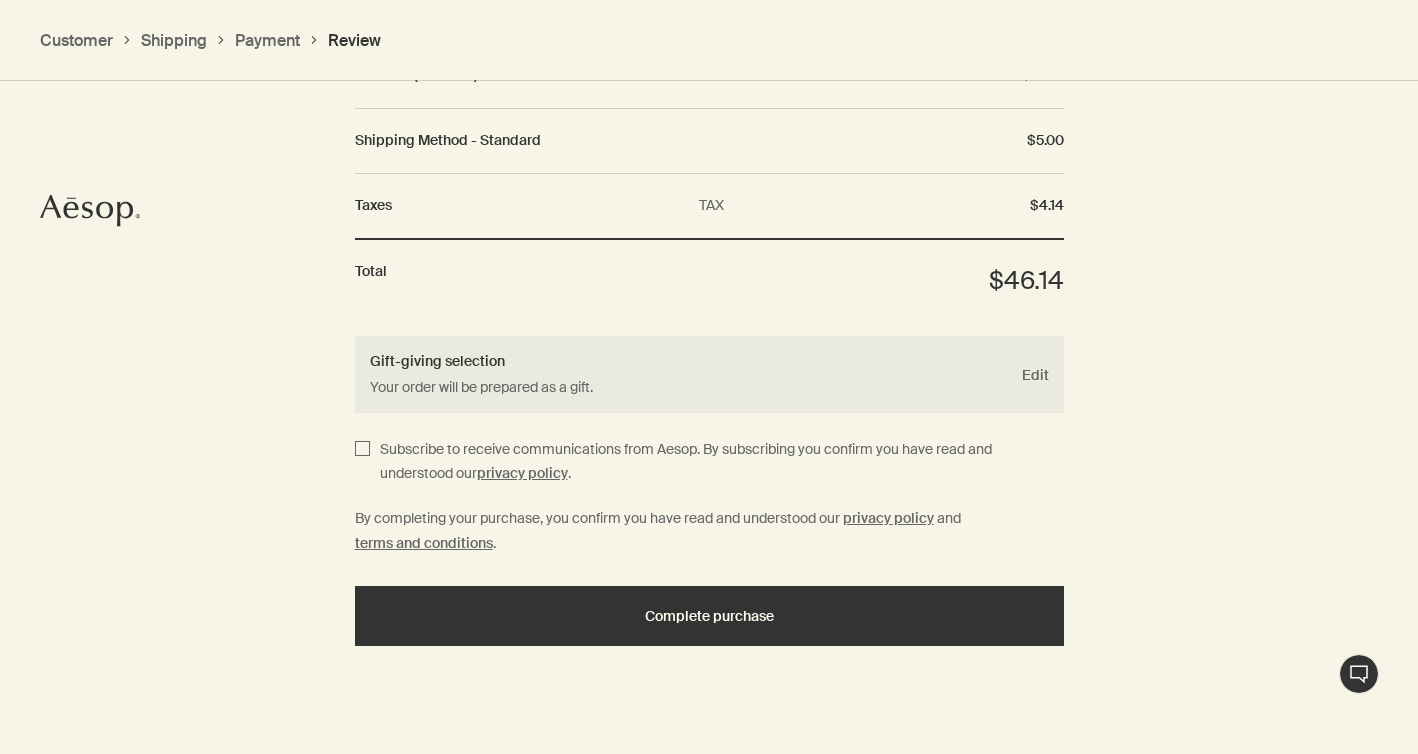 scroll, scrollTop: 2463, scrollLeft: 0, axis: vertical 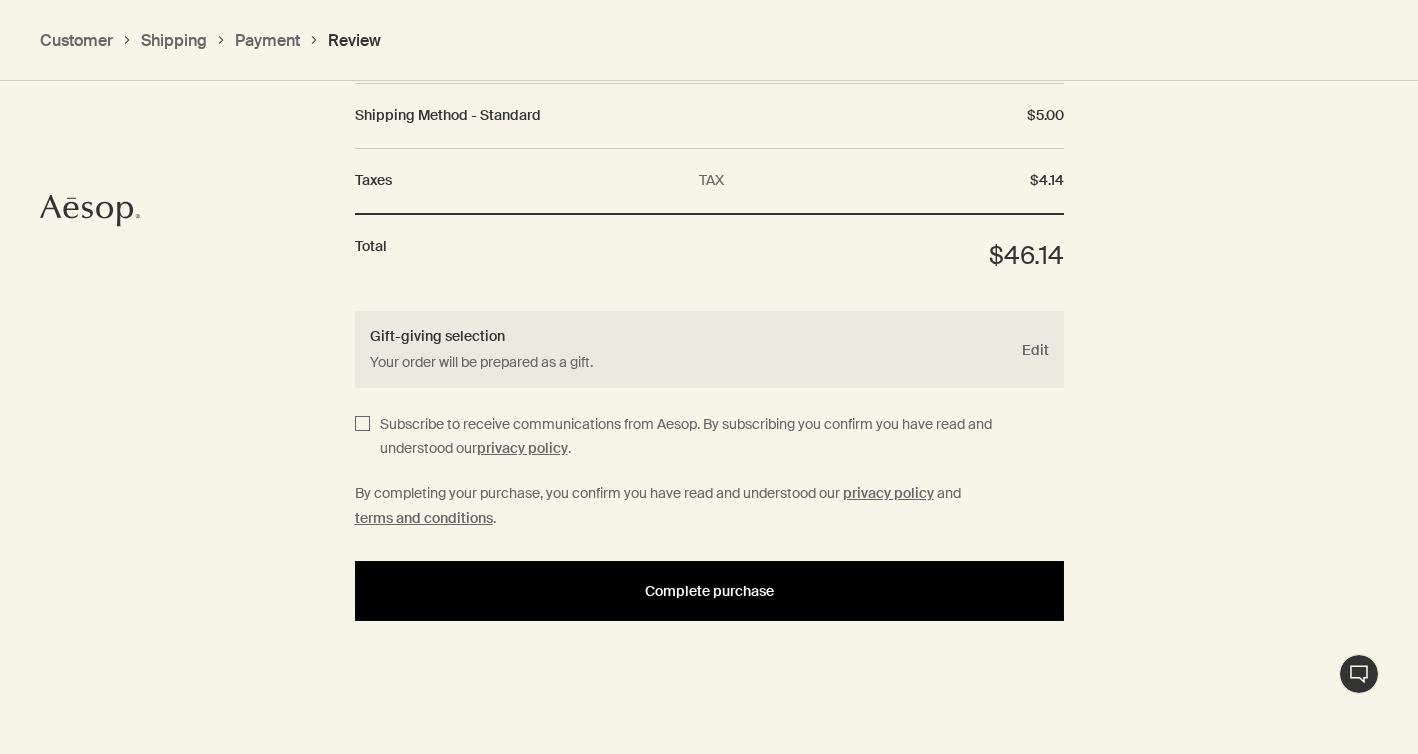 click on "Complete purchase" at bounding box center [709, 591] 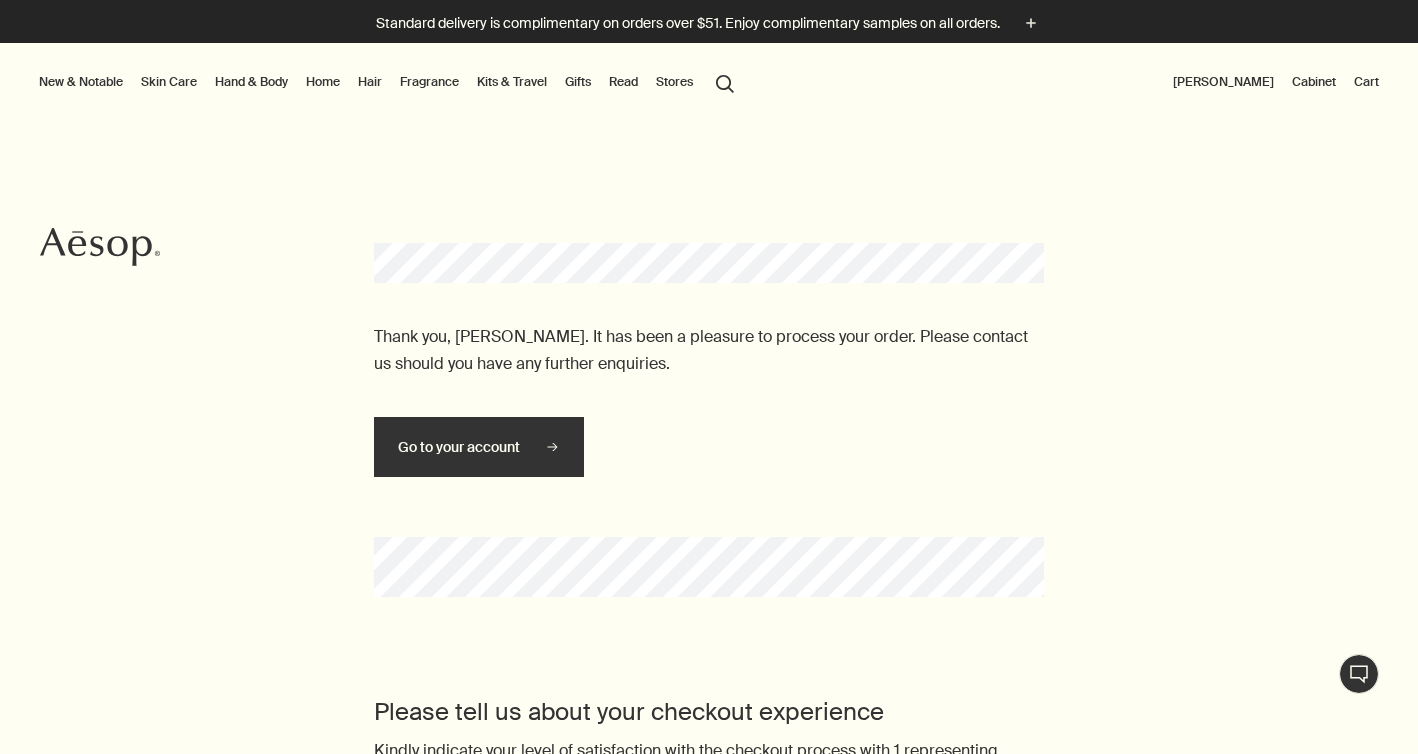 scroll, scrollTop: 0, scrollLeft: 0, axis: both 